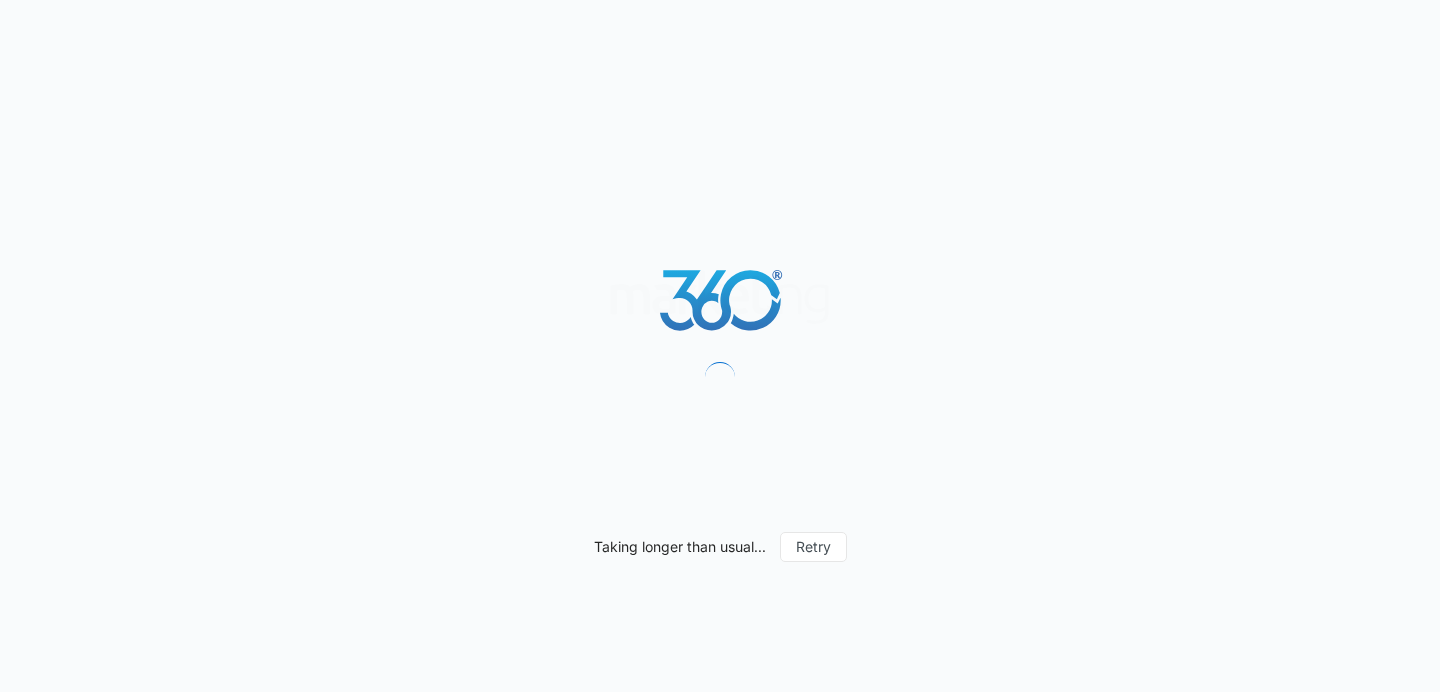 scroll, scrollTop: 0, scrollLeft: 0, axis: both 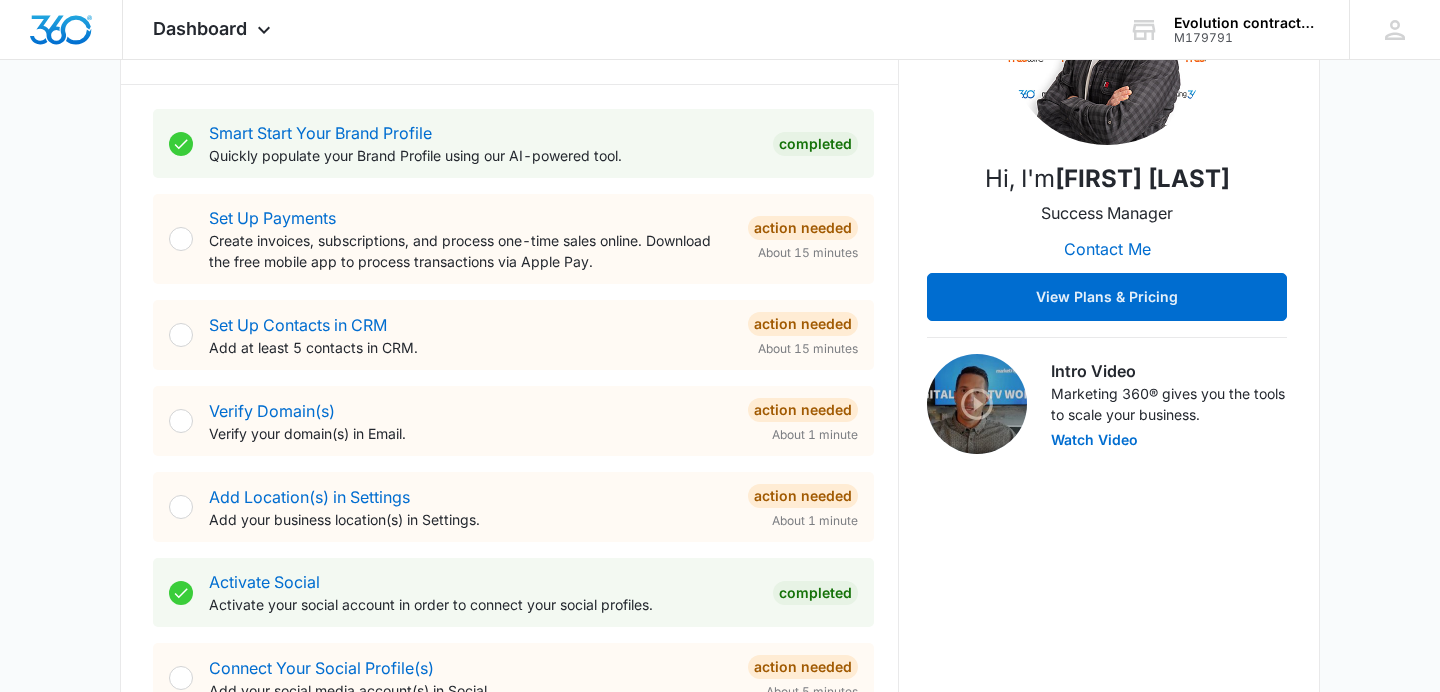 click on "Set Up Contacts in CRM Add at least 5 contacts in CRM." at bounding box center [470, 335] 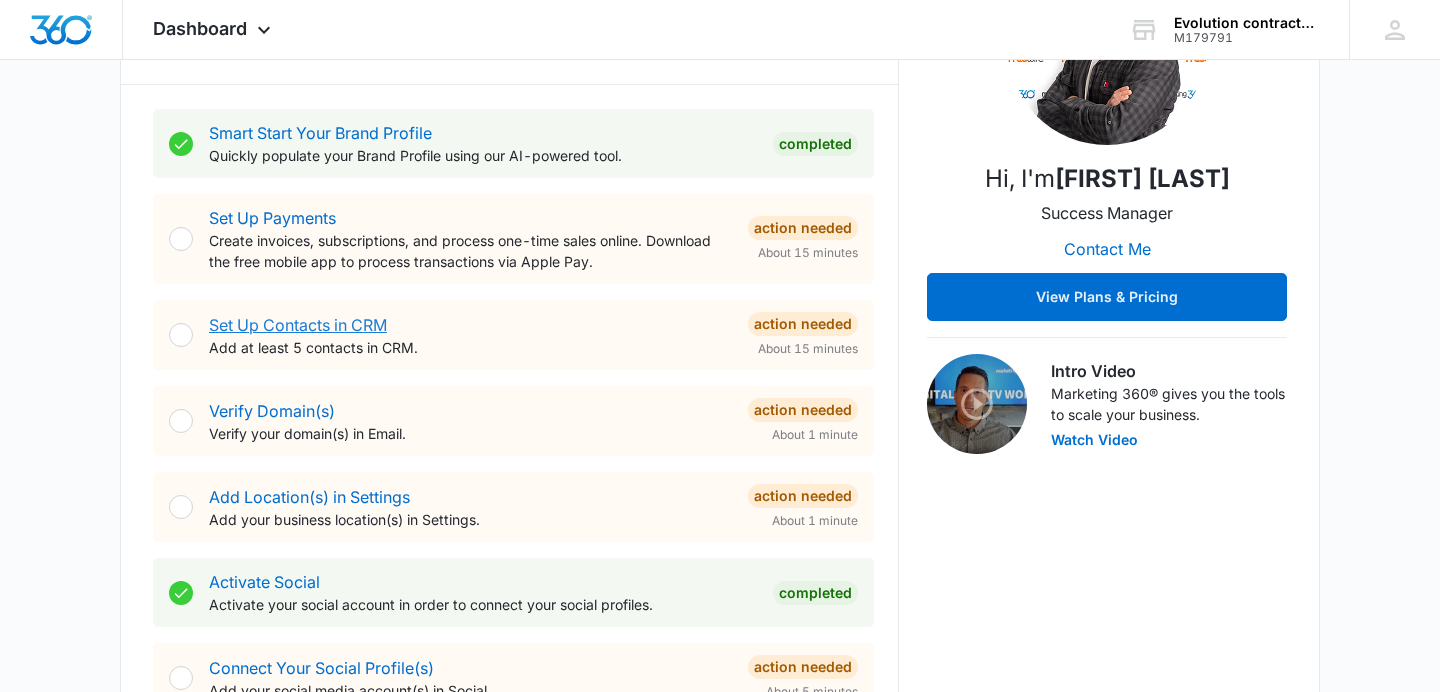click on "Set Up Contacts in CRM" at bounding box center [298, 325] 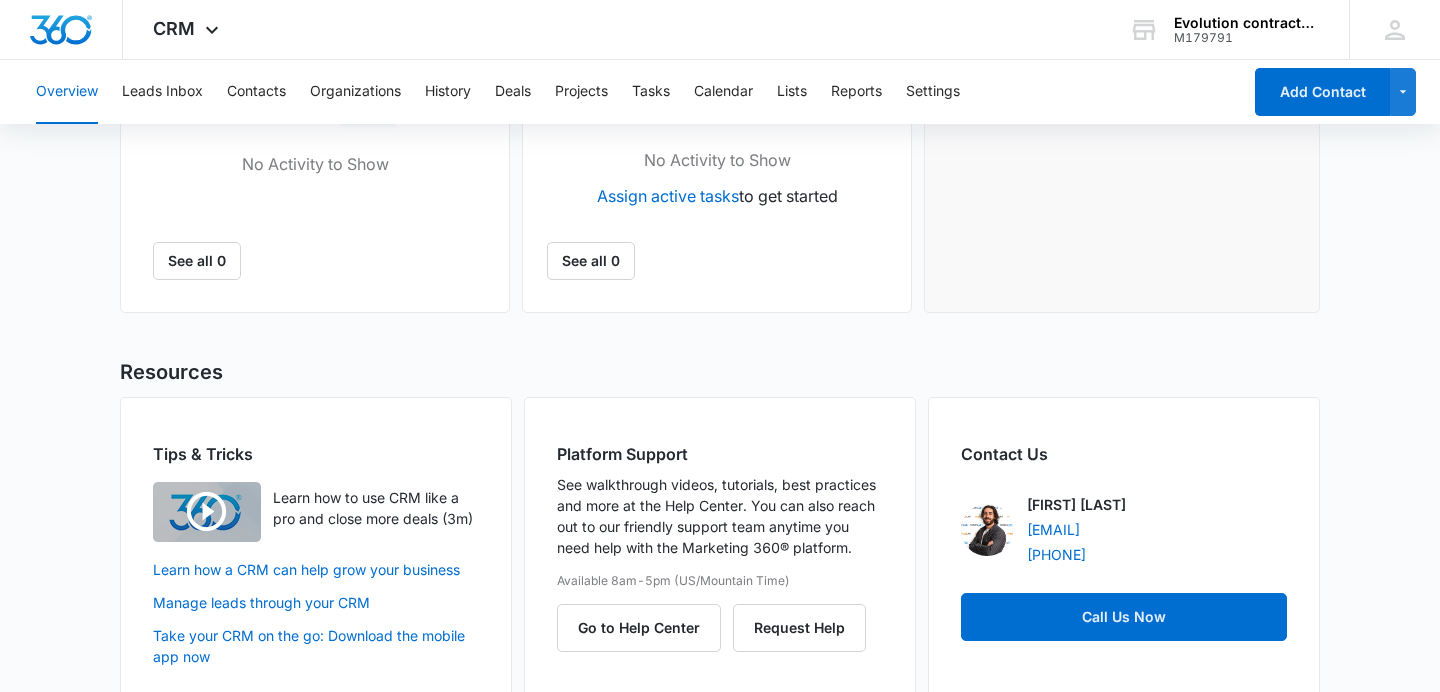 scroll, scrollTop: 901, scrollLeft: 0, axis: vertical 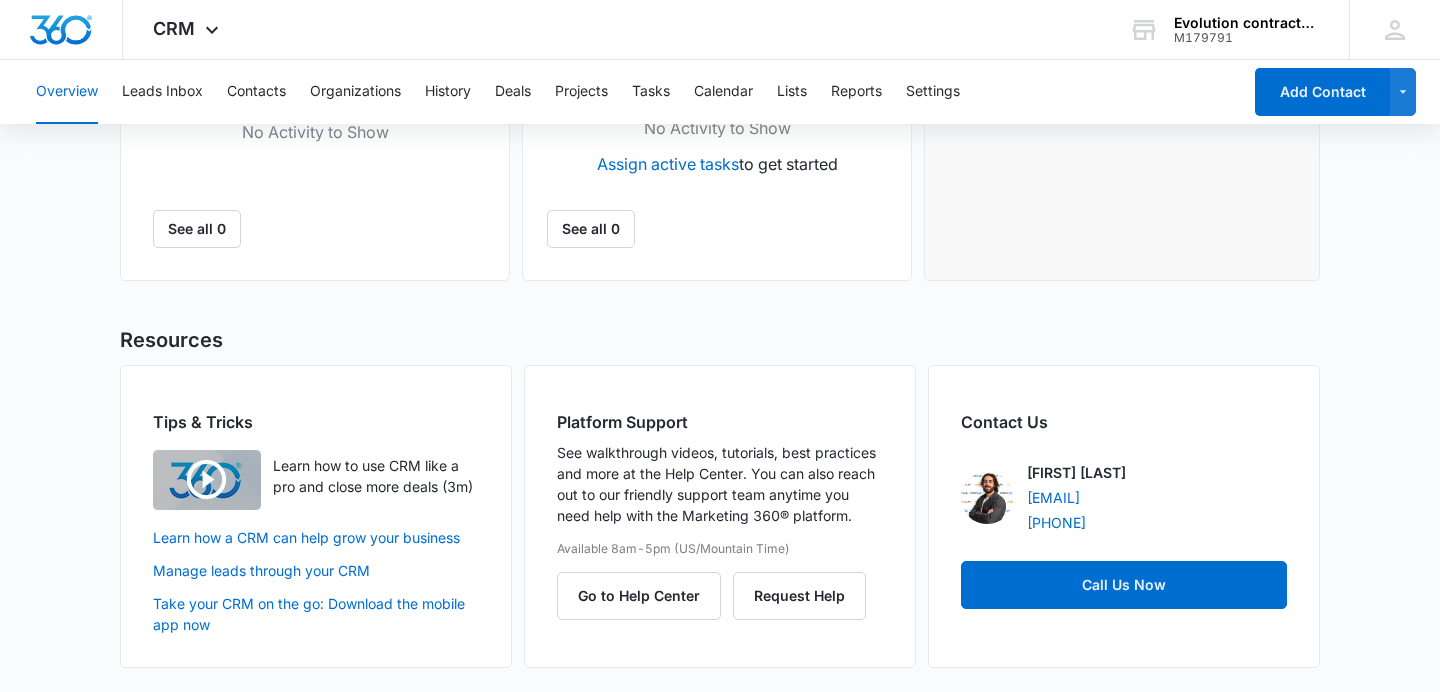 click at bounding box center (207, 480) 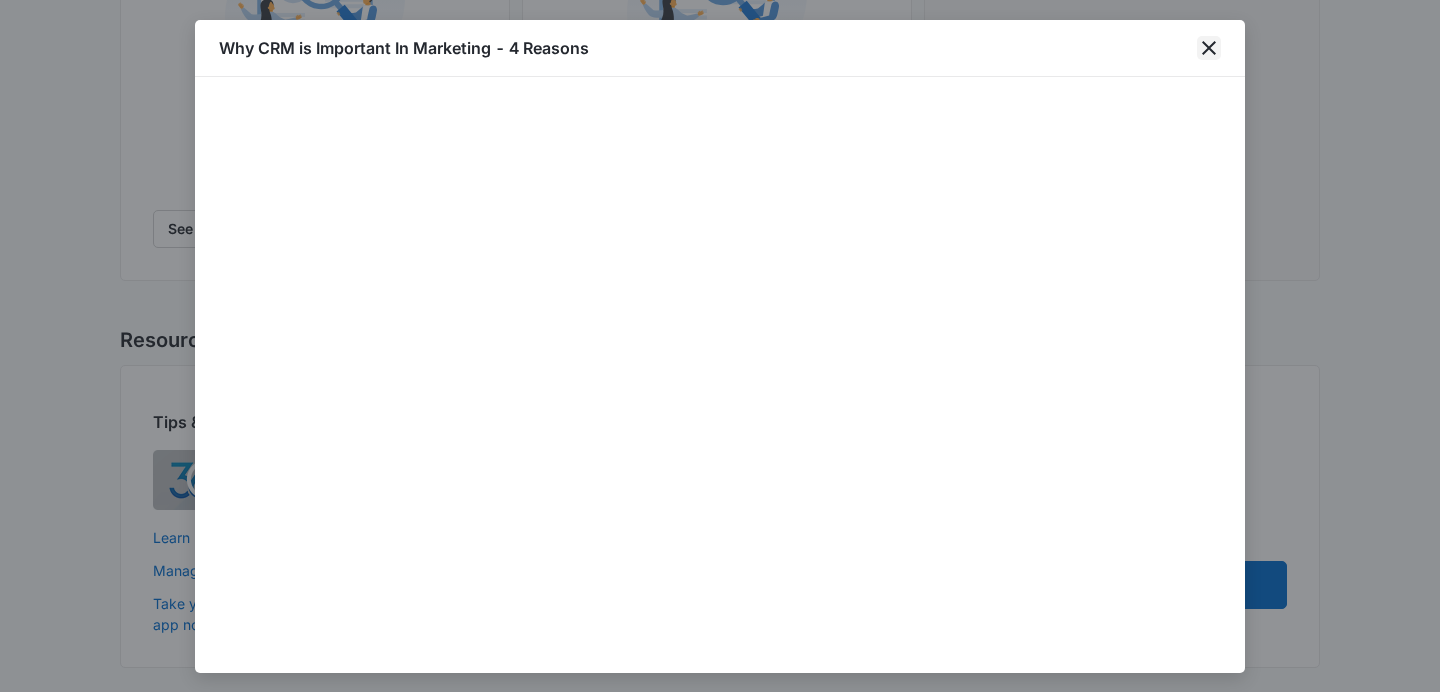 click 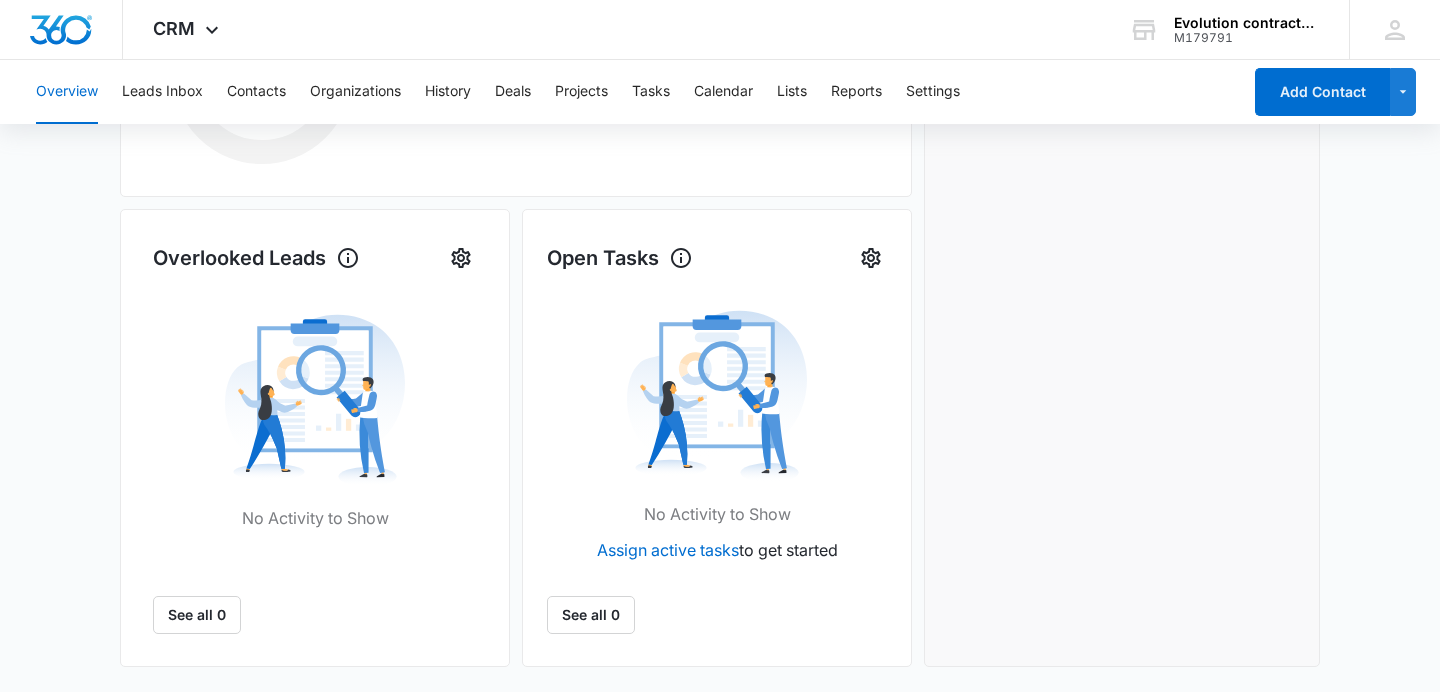 scroll, scrollTop: 0, scrollLeft: 0, axis: both 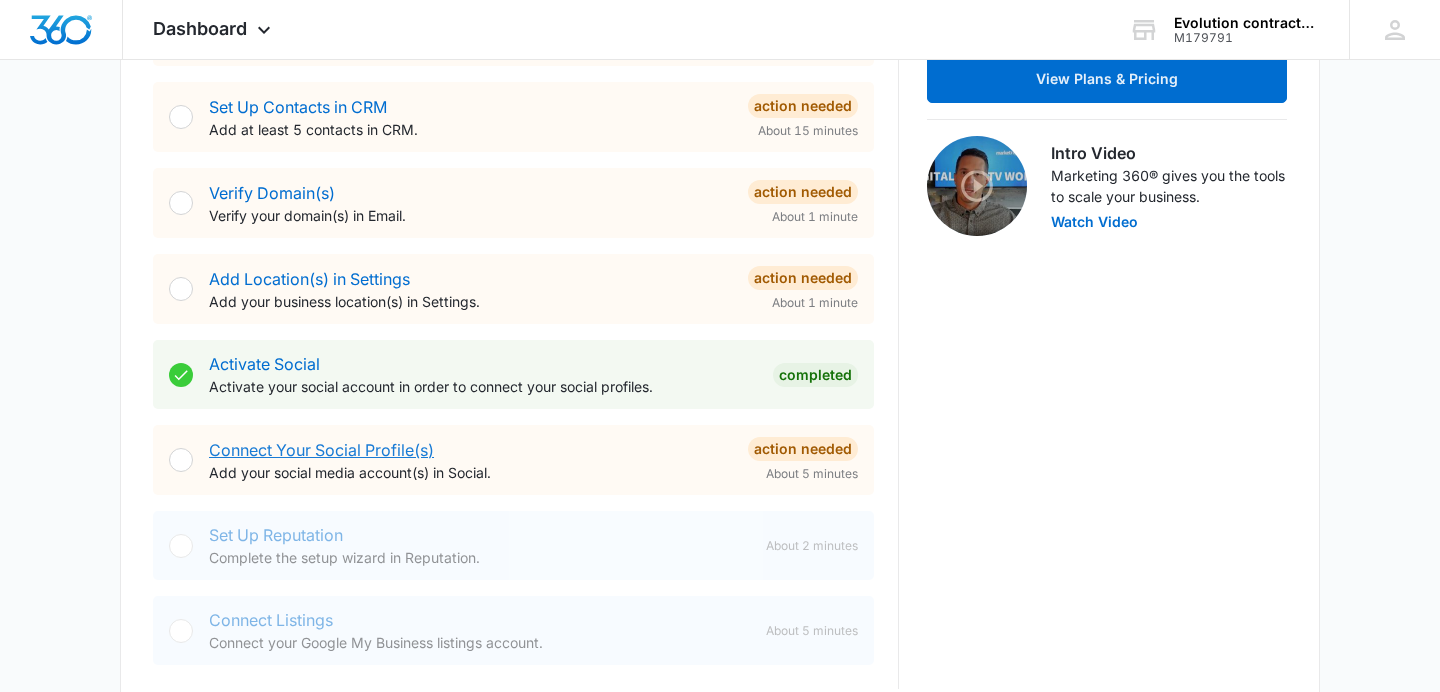 click on "Connect Your Social Profile(s)" at bounding box center (321, 450) 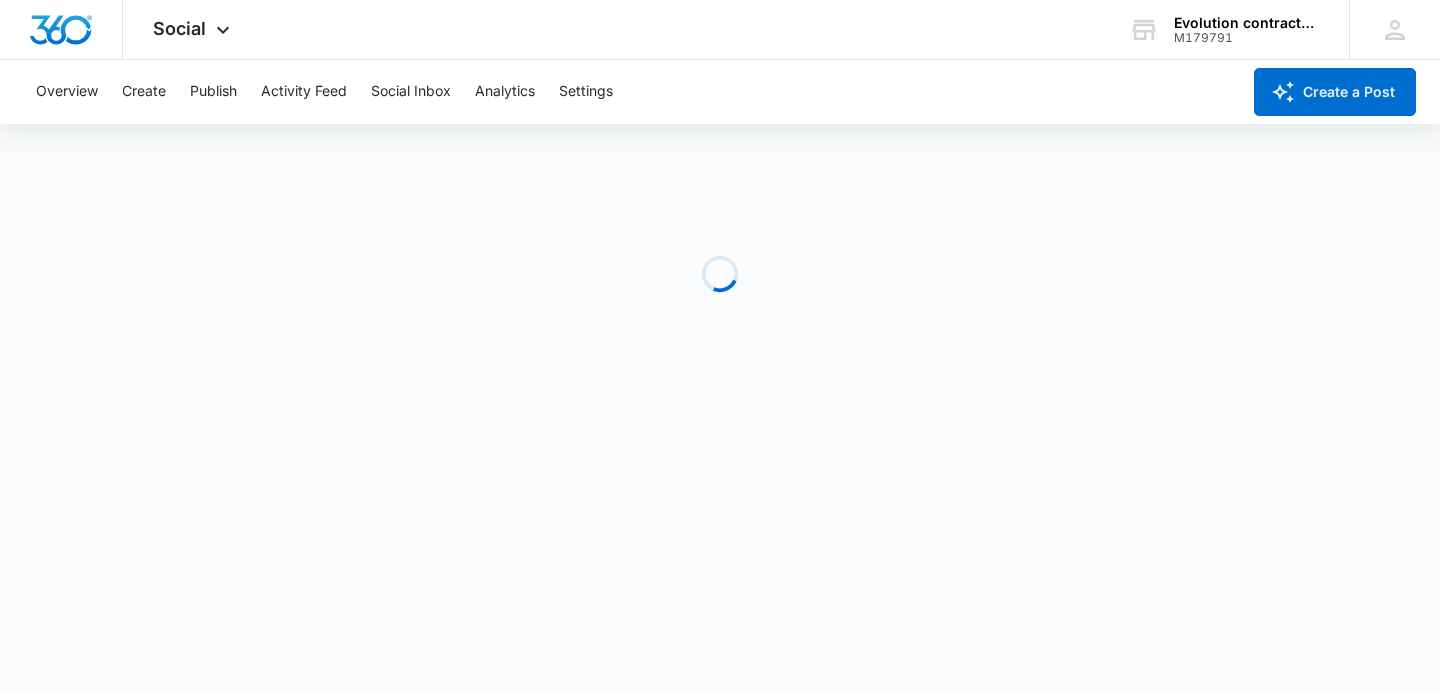 scroll, scrollTop: 0, scrollLeft: 0, axis: both 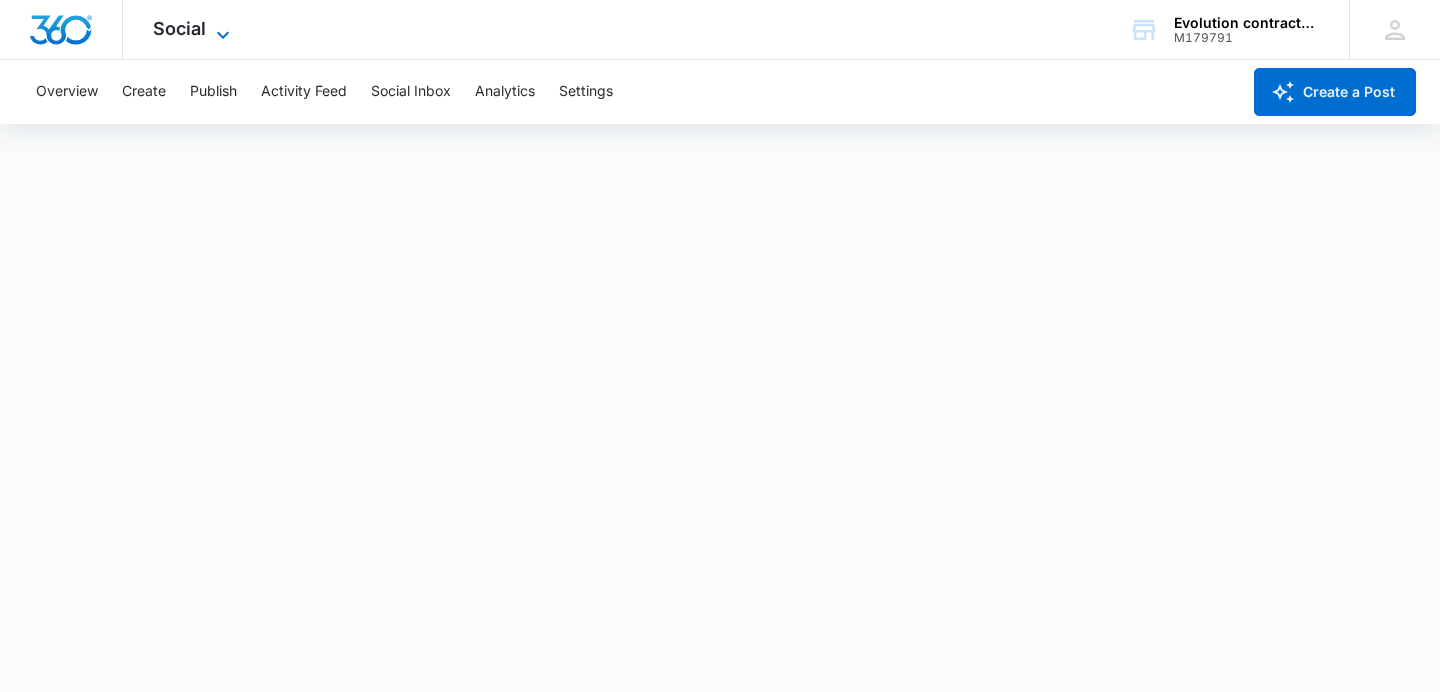 click on "Social" at bounding box center [179, 28] 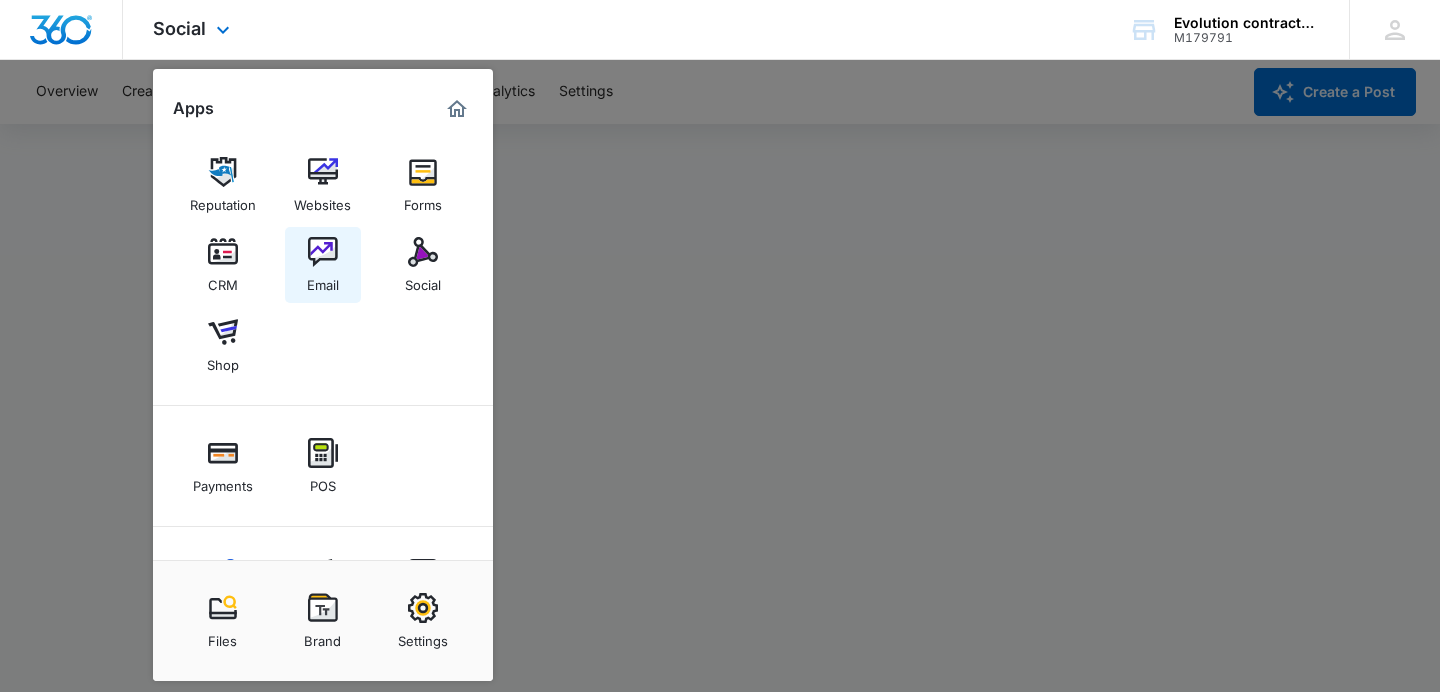 click on "Email" at bounding box center (323, 280) 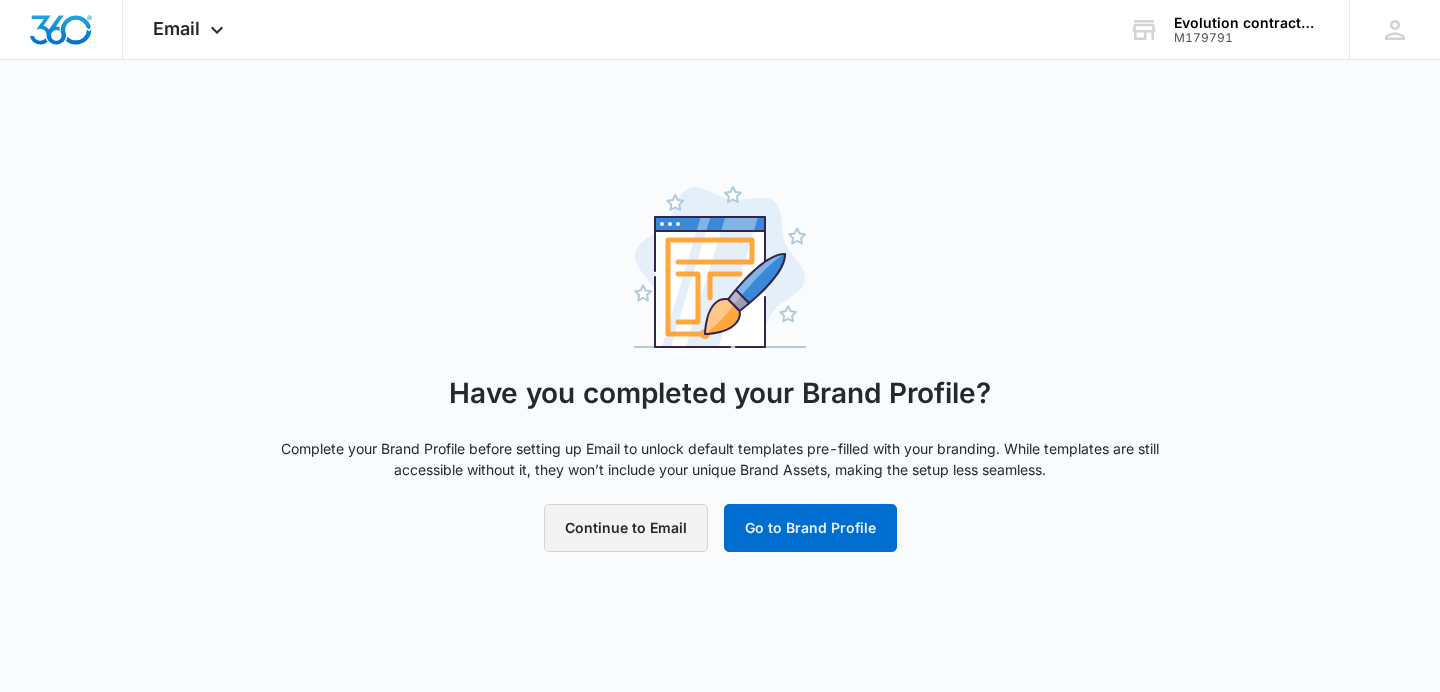 click on "Continue to Email" at bounding box center [626, 528] 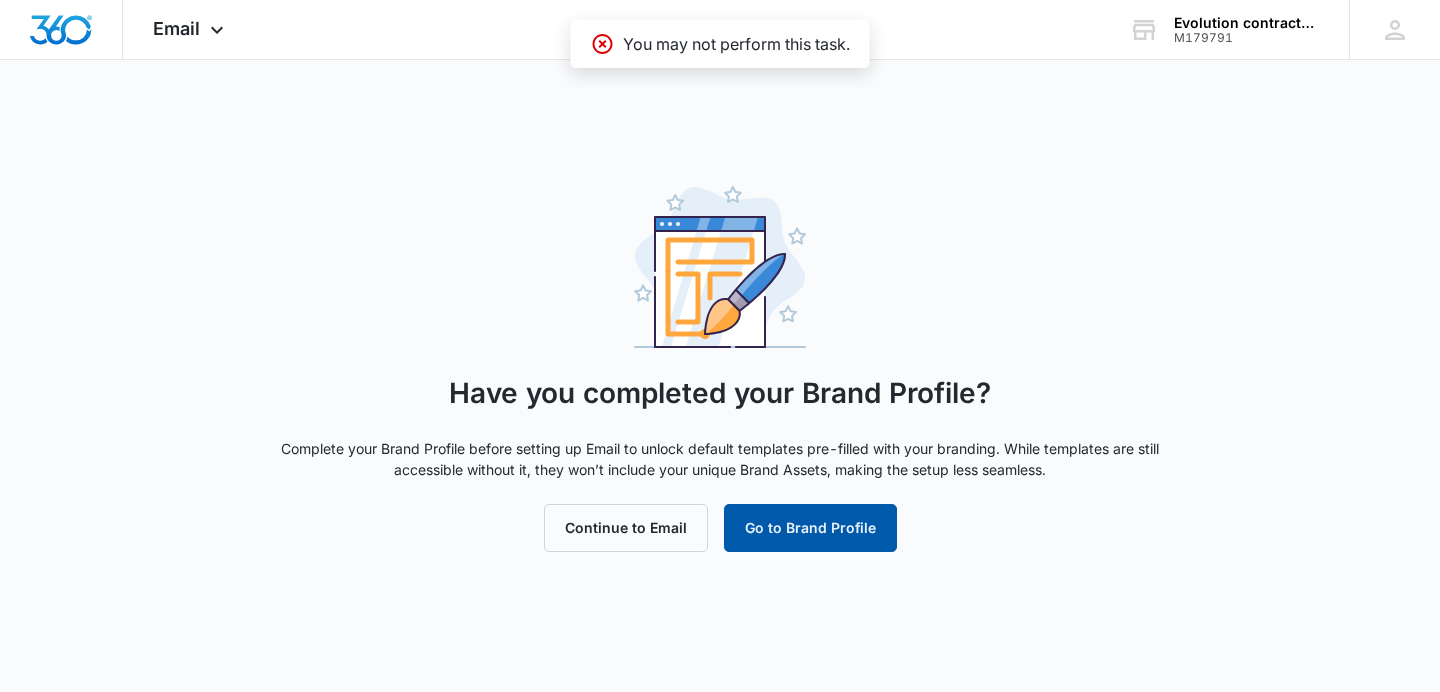 click on "Go to Brand Profile" at bounding box center (810, 528) 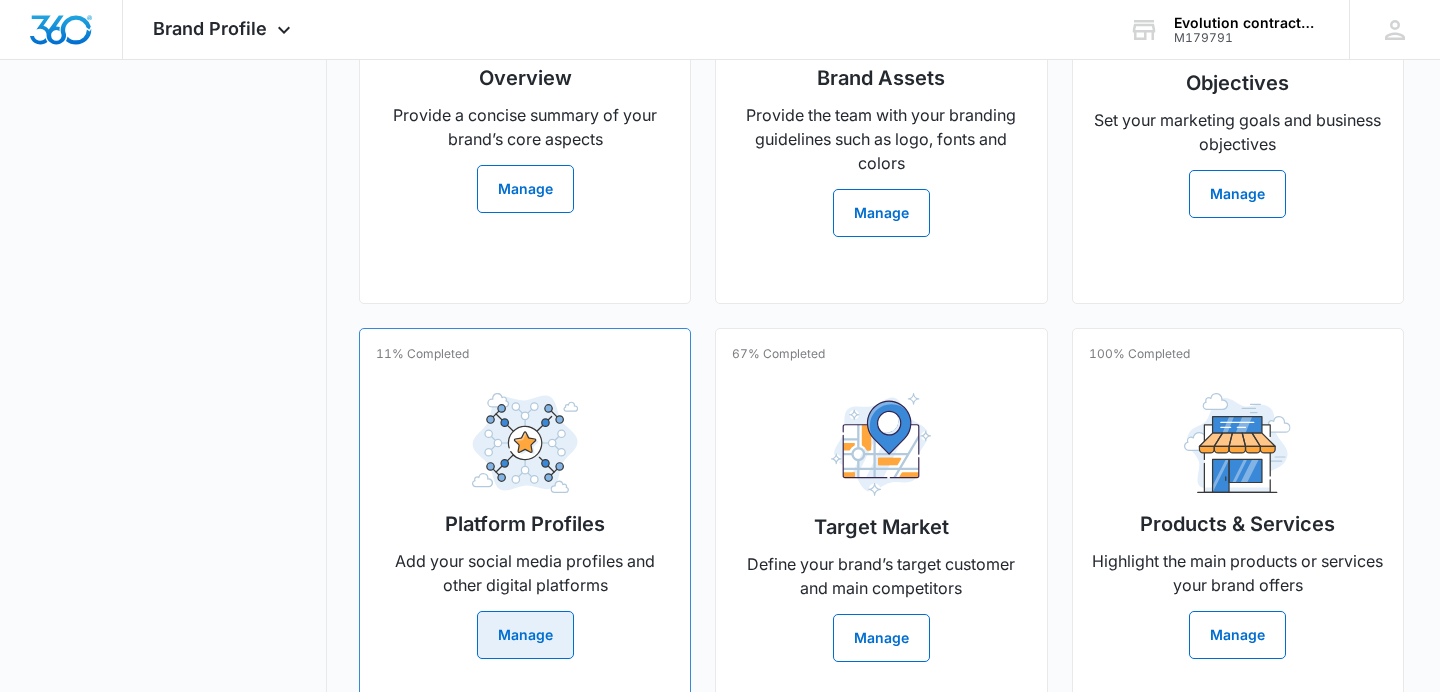 scroll, scrollTop: 709, scrollLeft: 0, axis: vertical 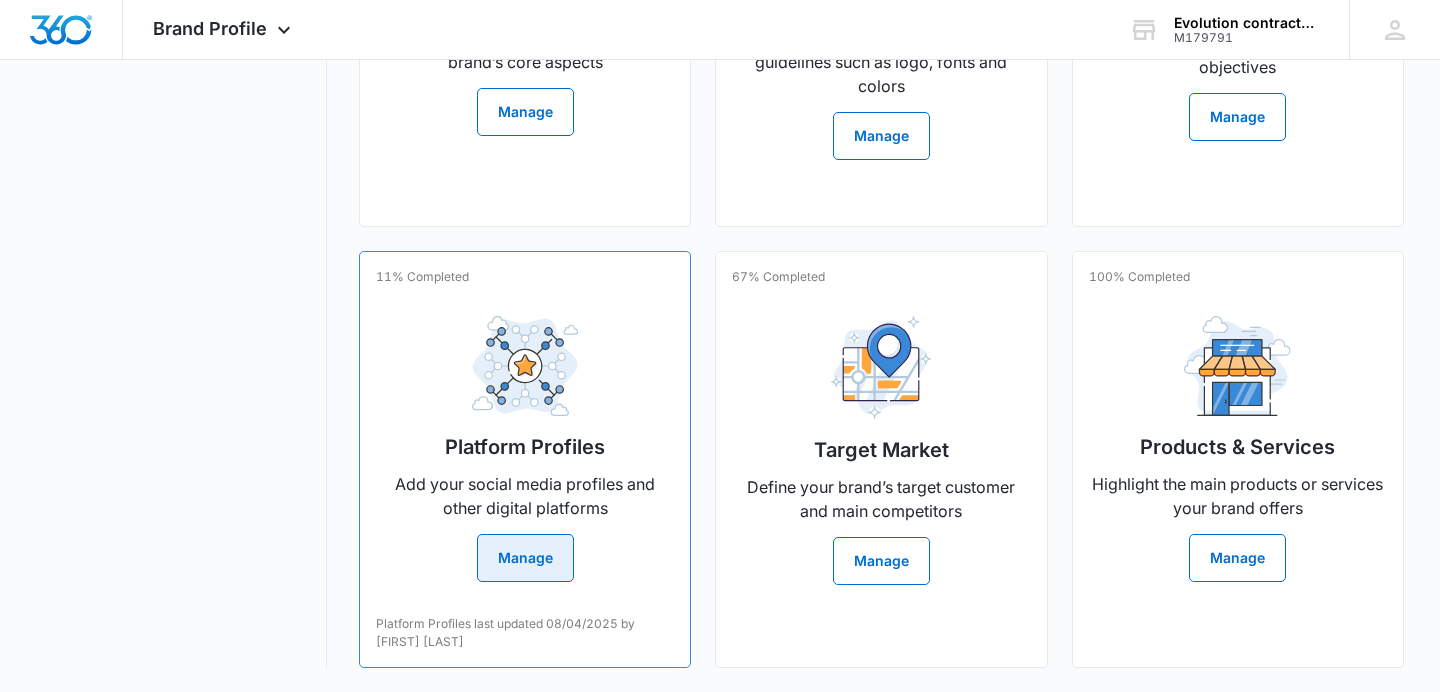 click on "Add your social media profiles and other digital platforms" at bounding box center (525, 496) 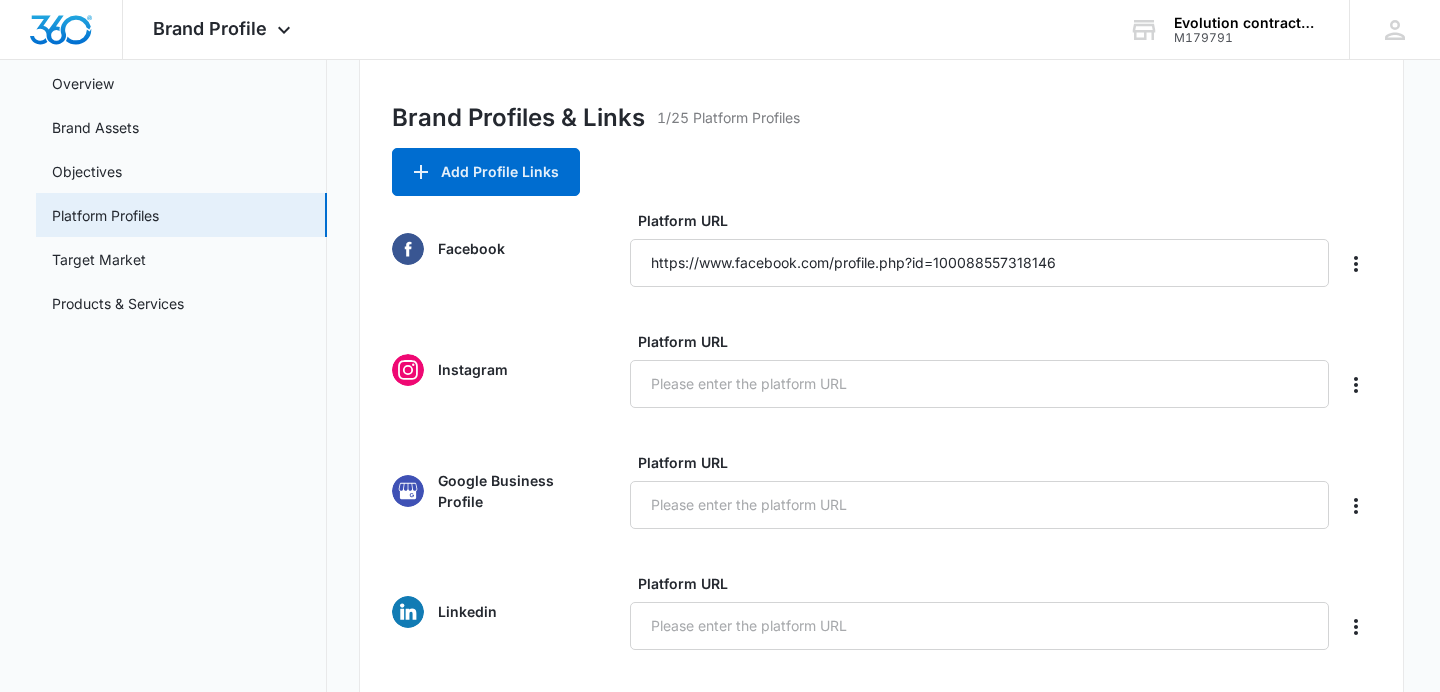 scroll, scrollTop: 170, scrollLeft: 0, axis: vertical 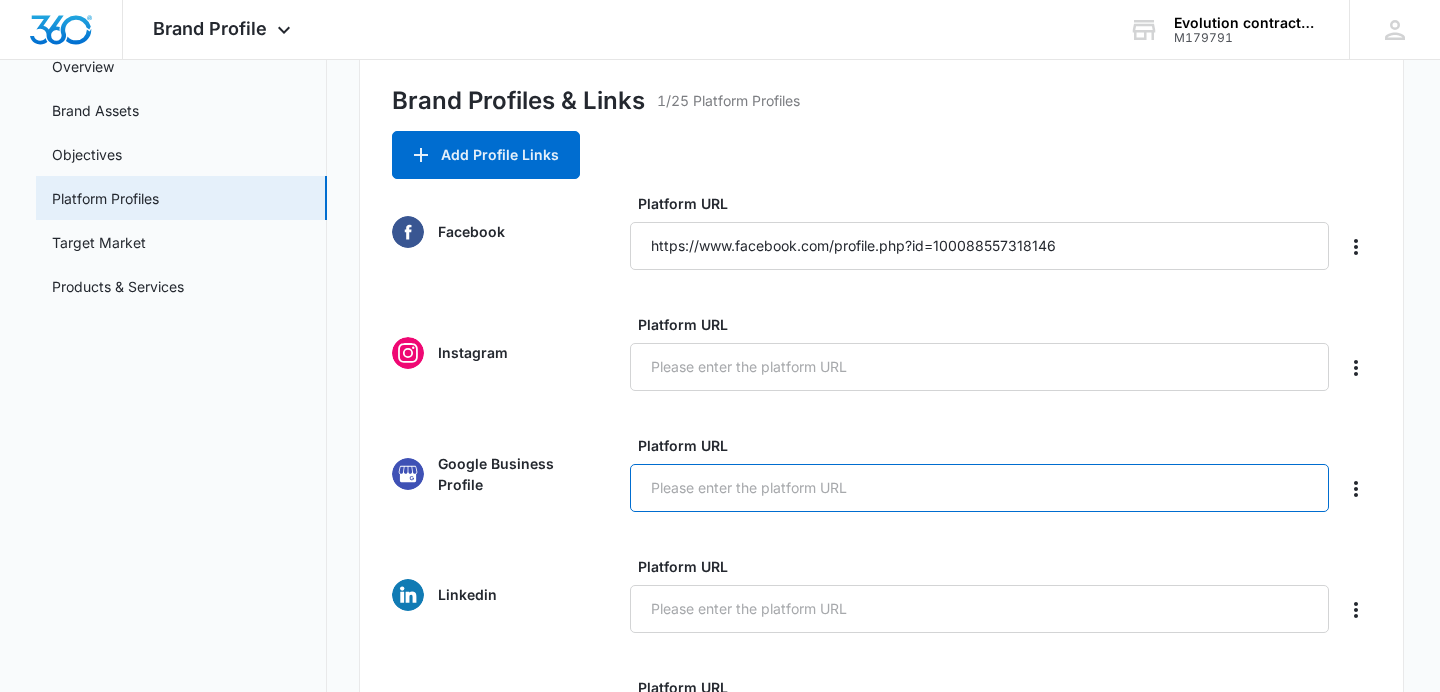 paste on "https://share.google/aavNGtfPrPguufikf" 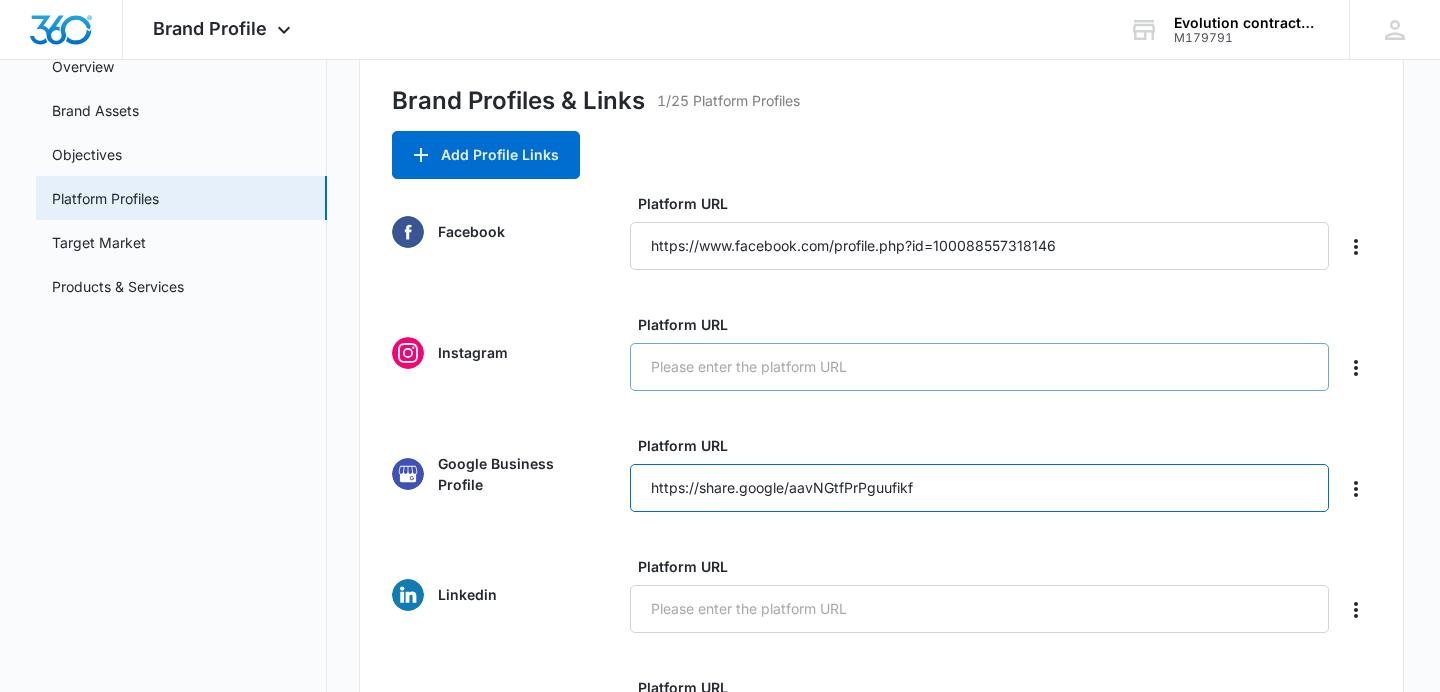type on "https://share.google/aavNGtfPrPguufikf" 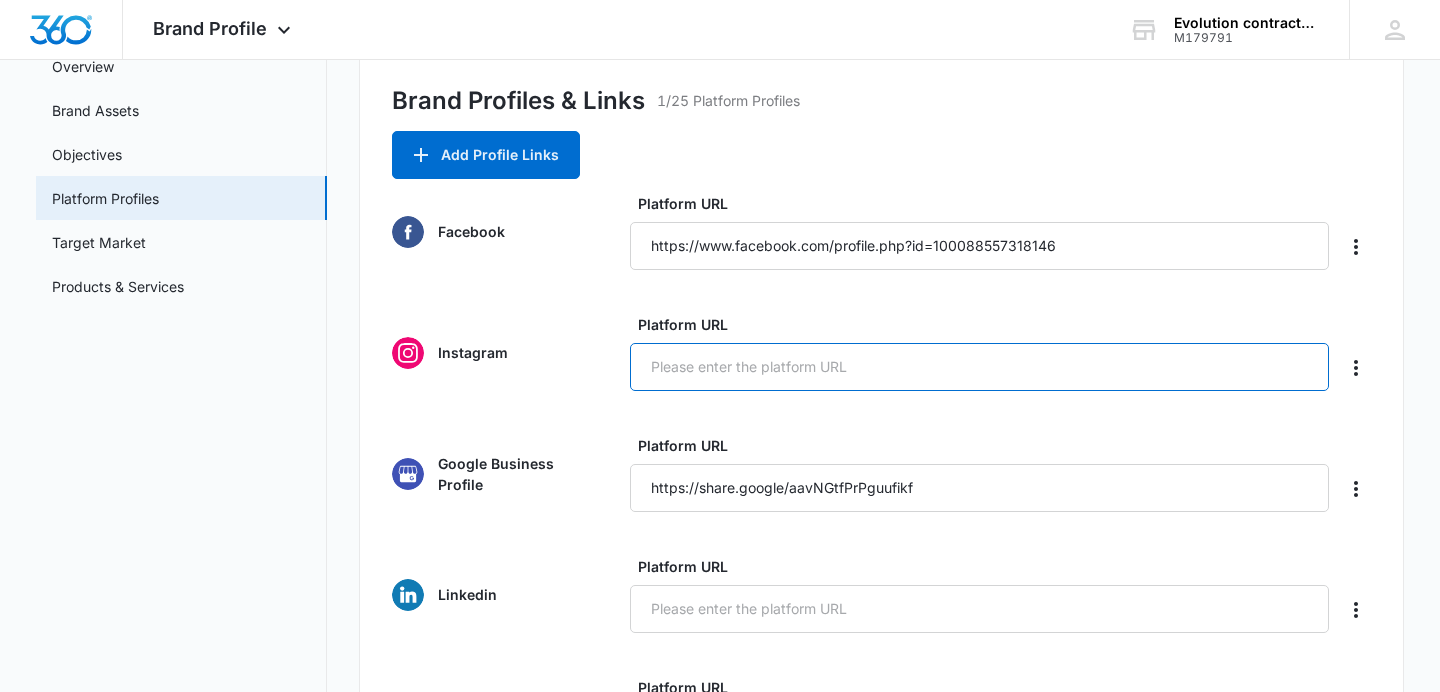 click on "Platform URL" at bounding box center (979, 367) 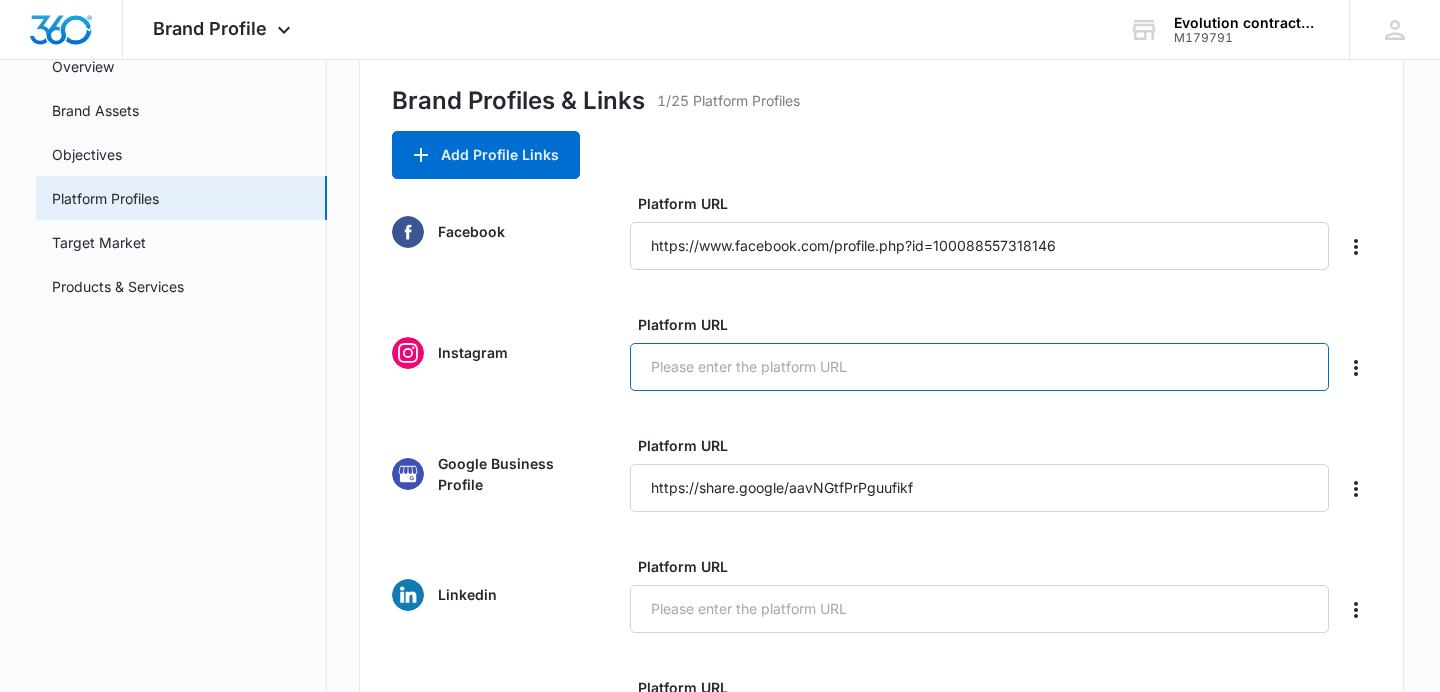 paste on "https://help.instagram.com/372819389498306/?helpref=uf_share" 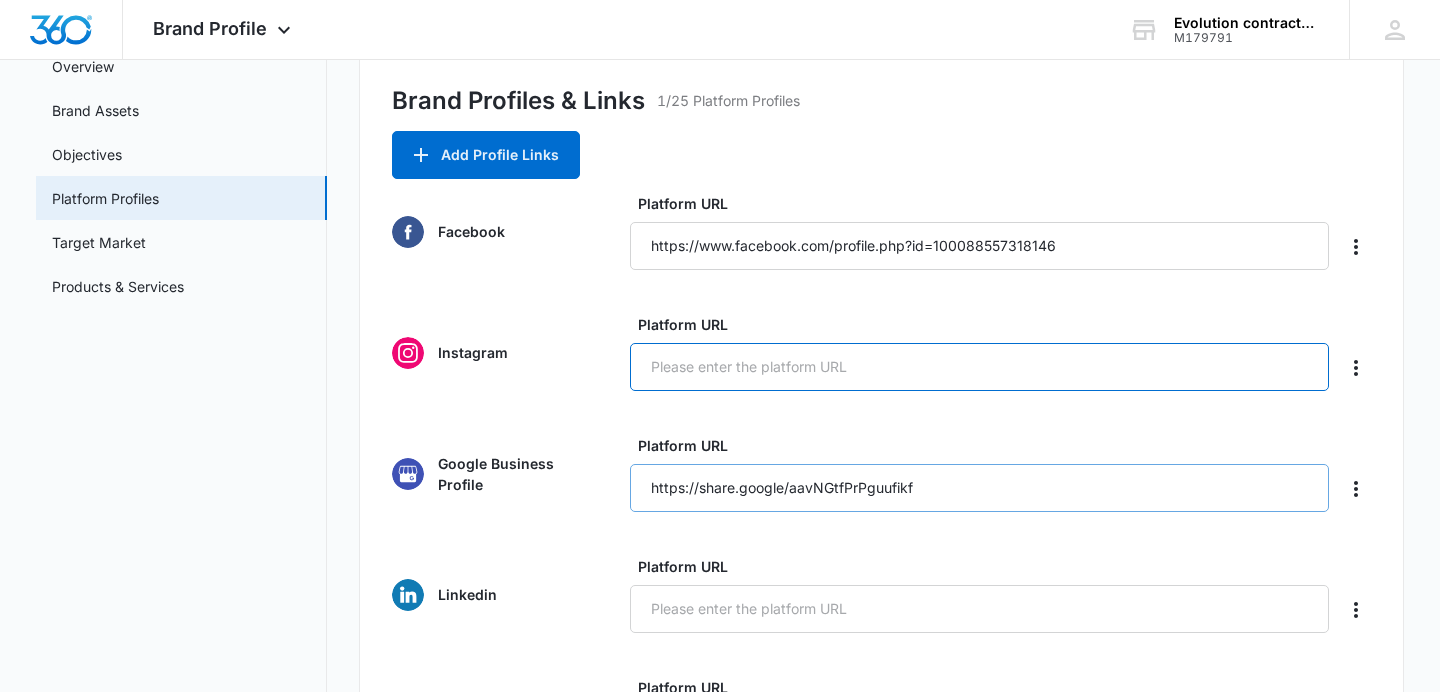 type on "https://help.instagram.com/372819389498306/?helpref=uf_share" 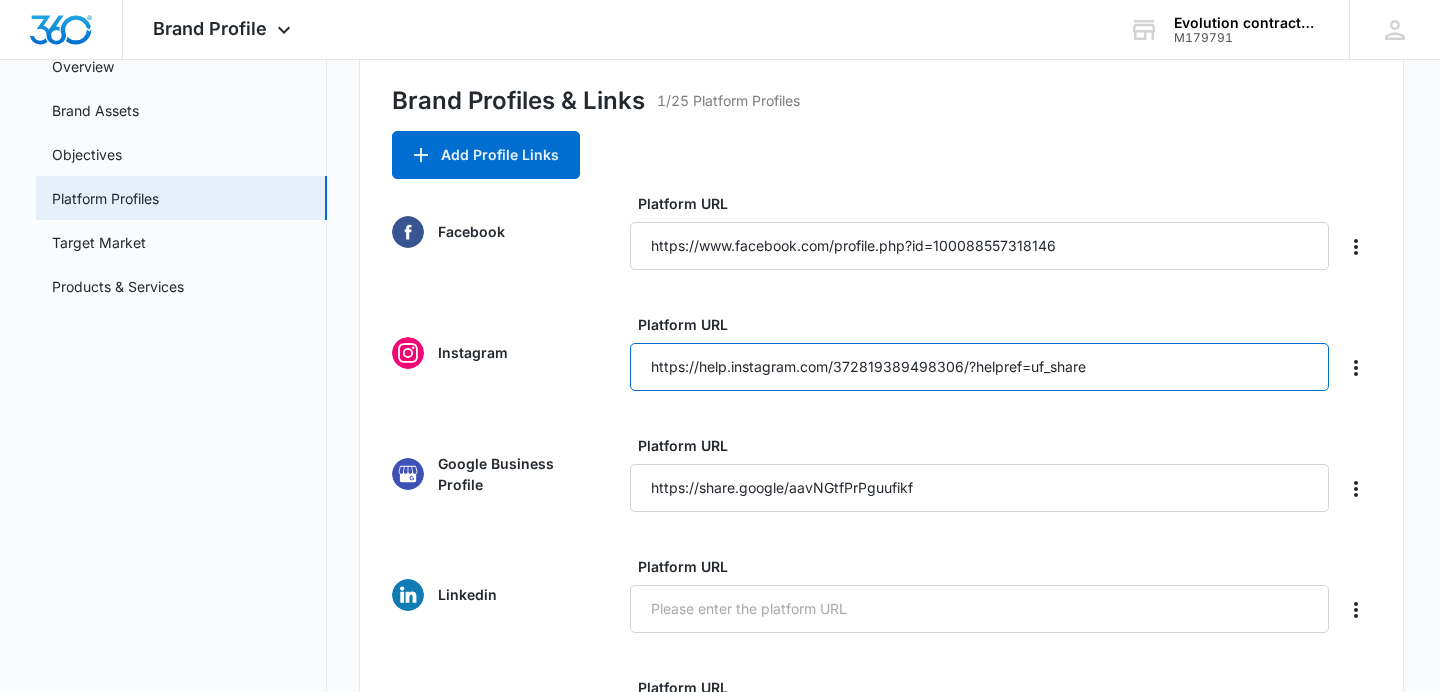 drag, startPoint x: 1099, startPoint y: 360, endPoint x: 604, endPoint y: 351, distance: 495.08182 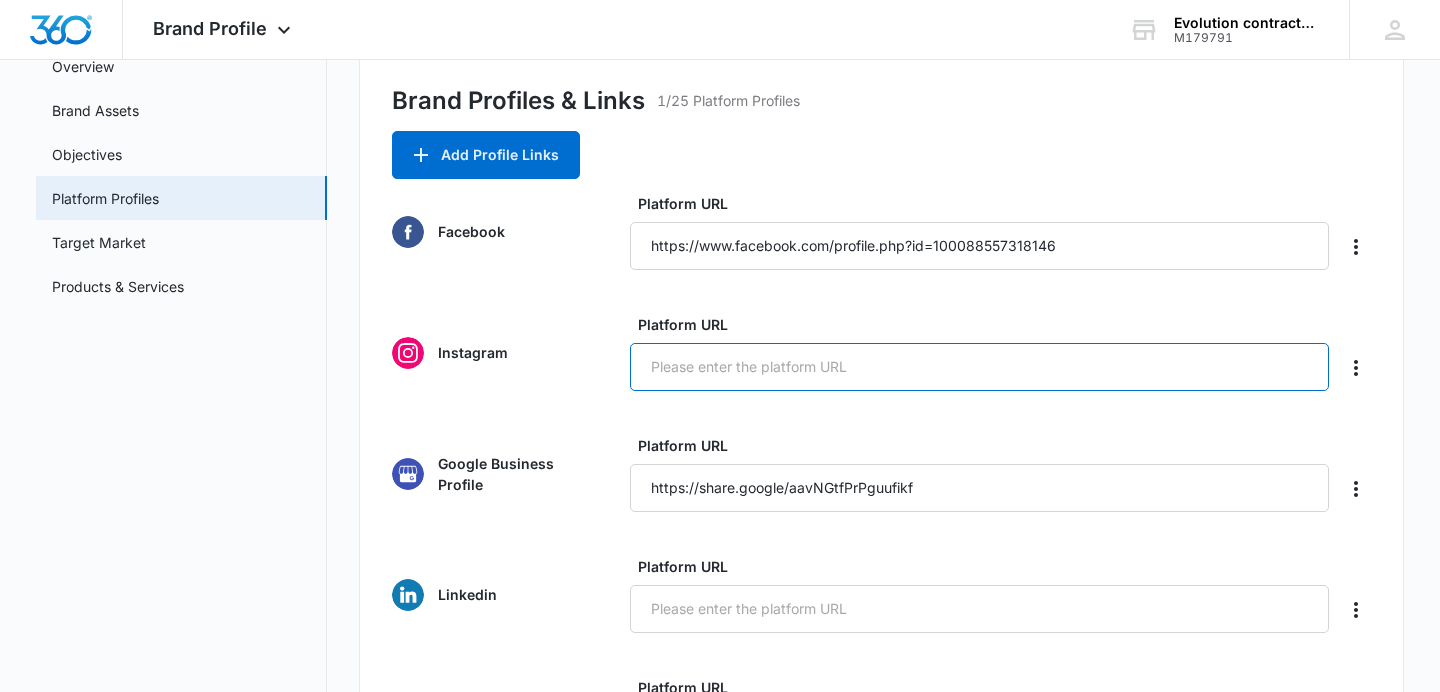 paste on "https://www.instagram.com/evolutioncontractorsllc2025/" 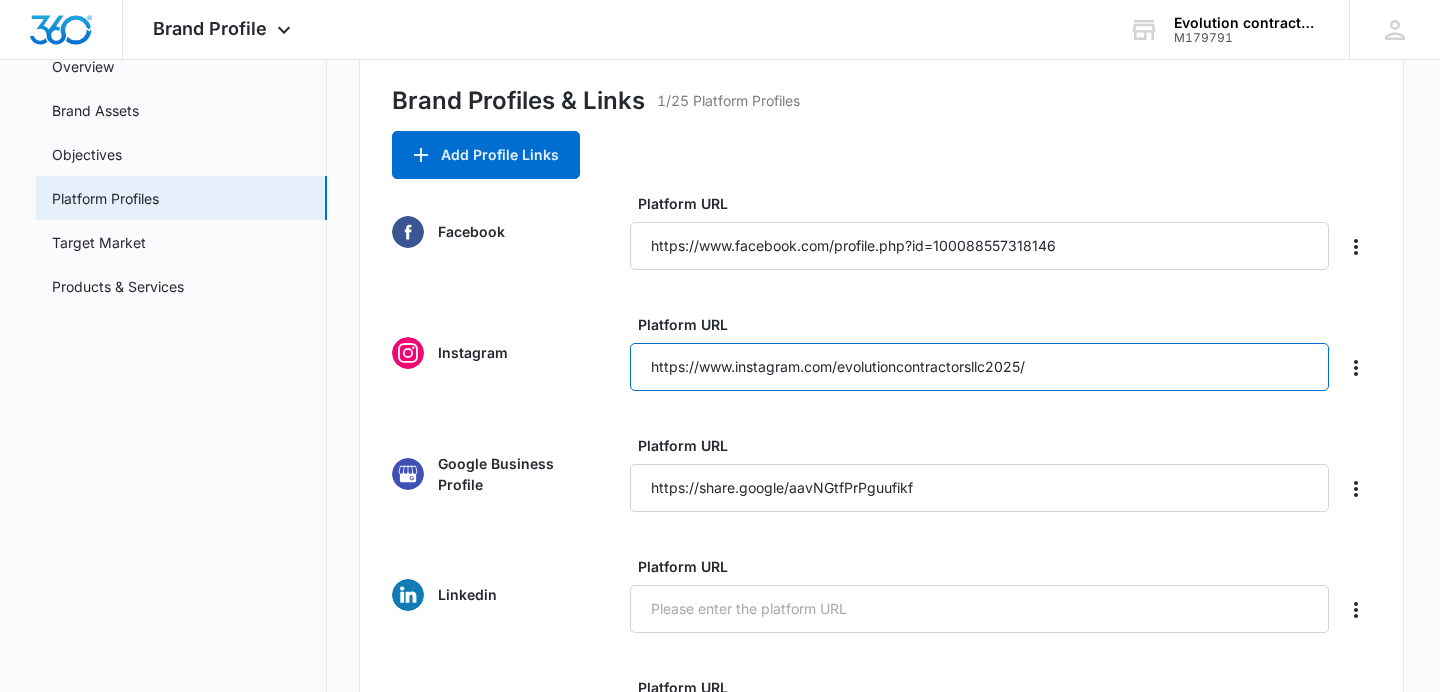 type on "https://www.instagram.com/evolutioncontractorsllc2025/" 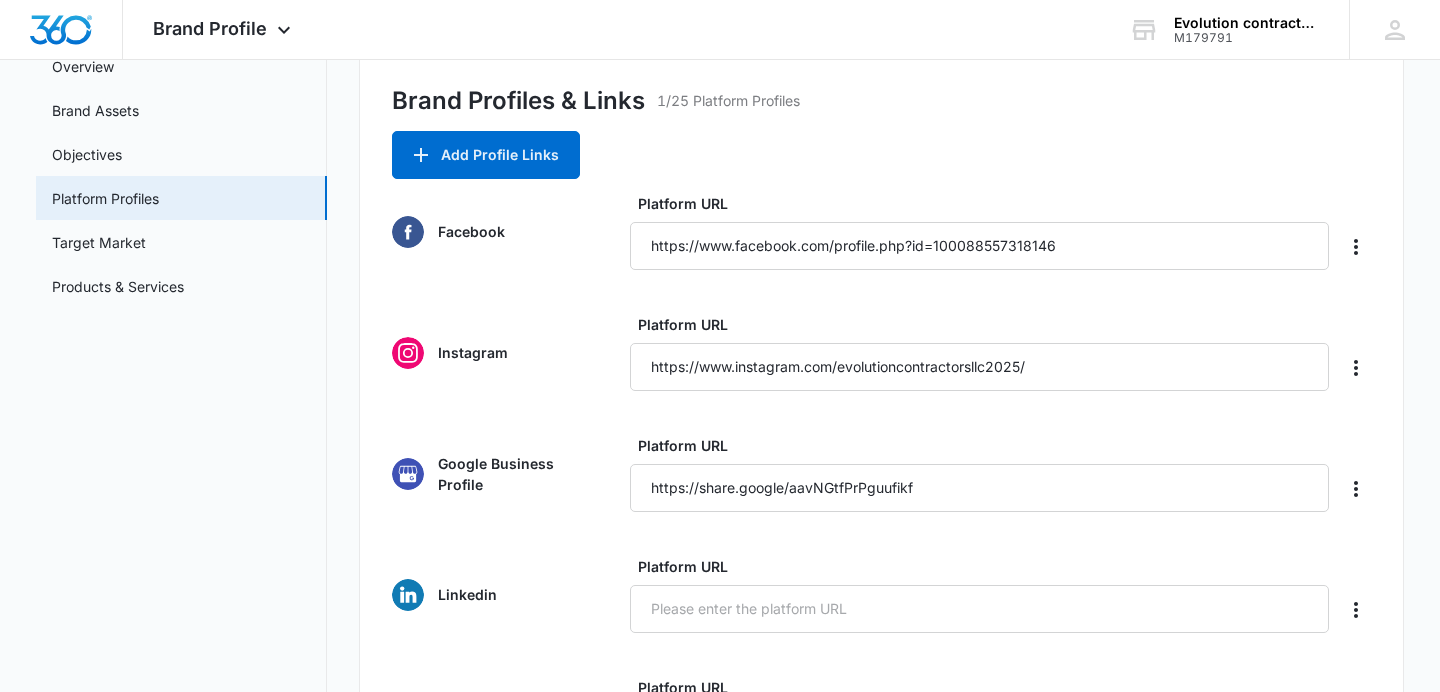 click on "Linkedin Platform URL" at bounding box center (881, 594) 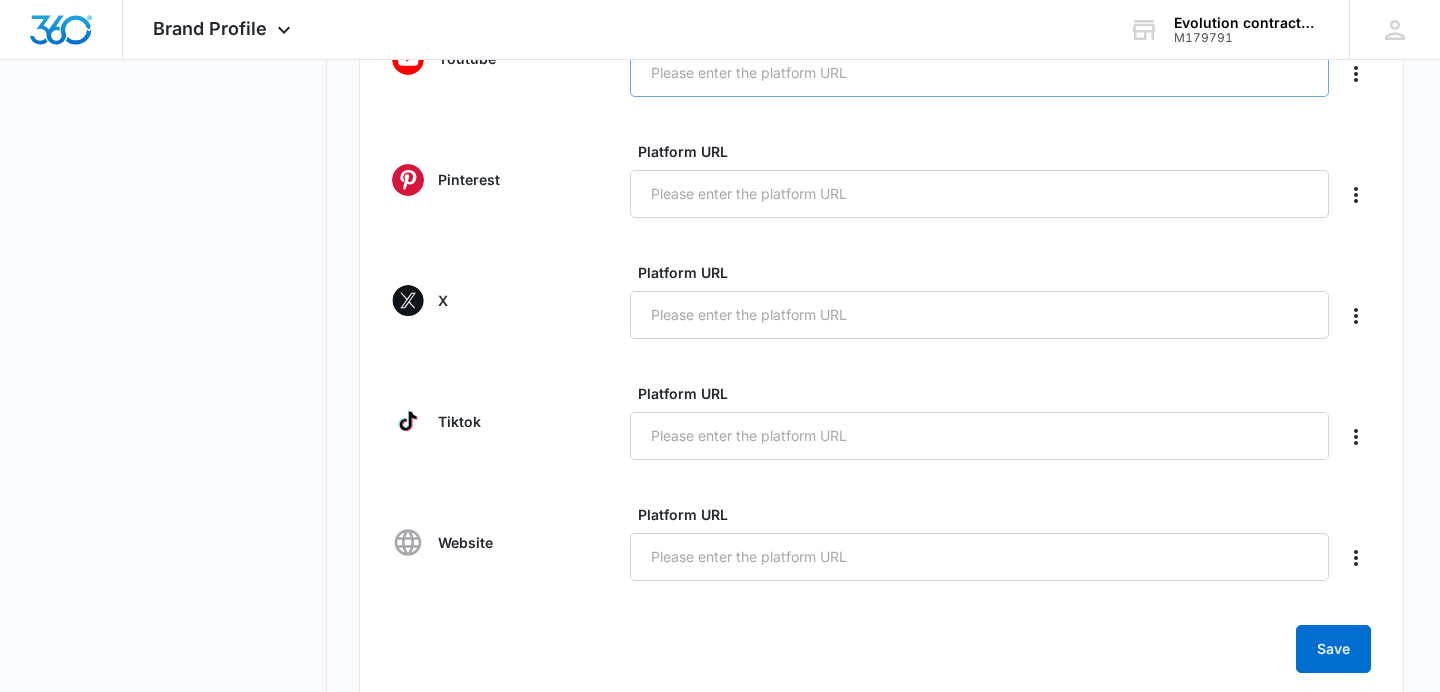 scroll, scrollTop: 932, scrollLeft: 0, axis: vertical 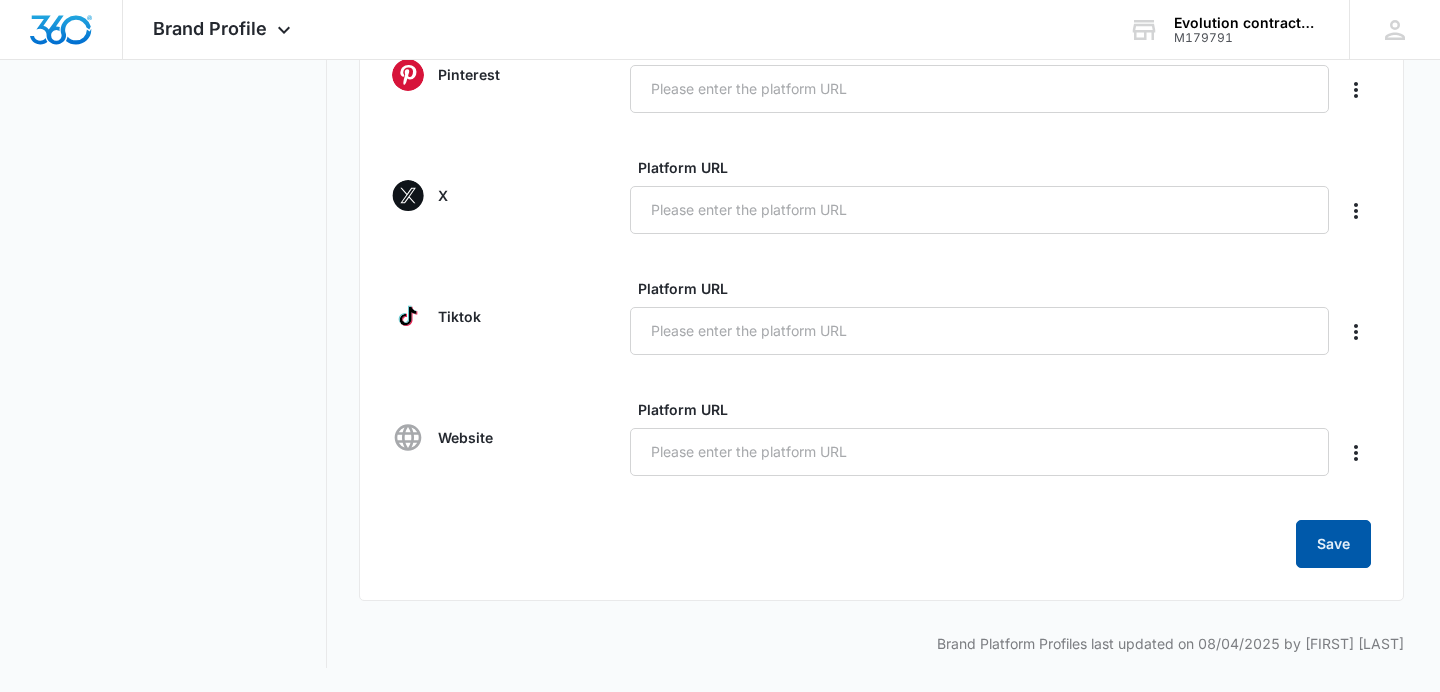 click on "Save" at bounding box center (1333, 544) 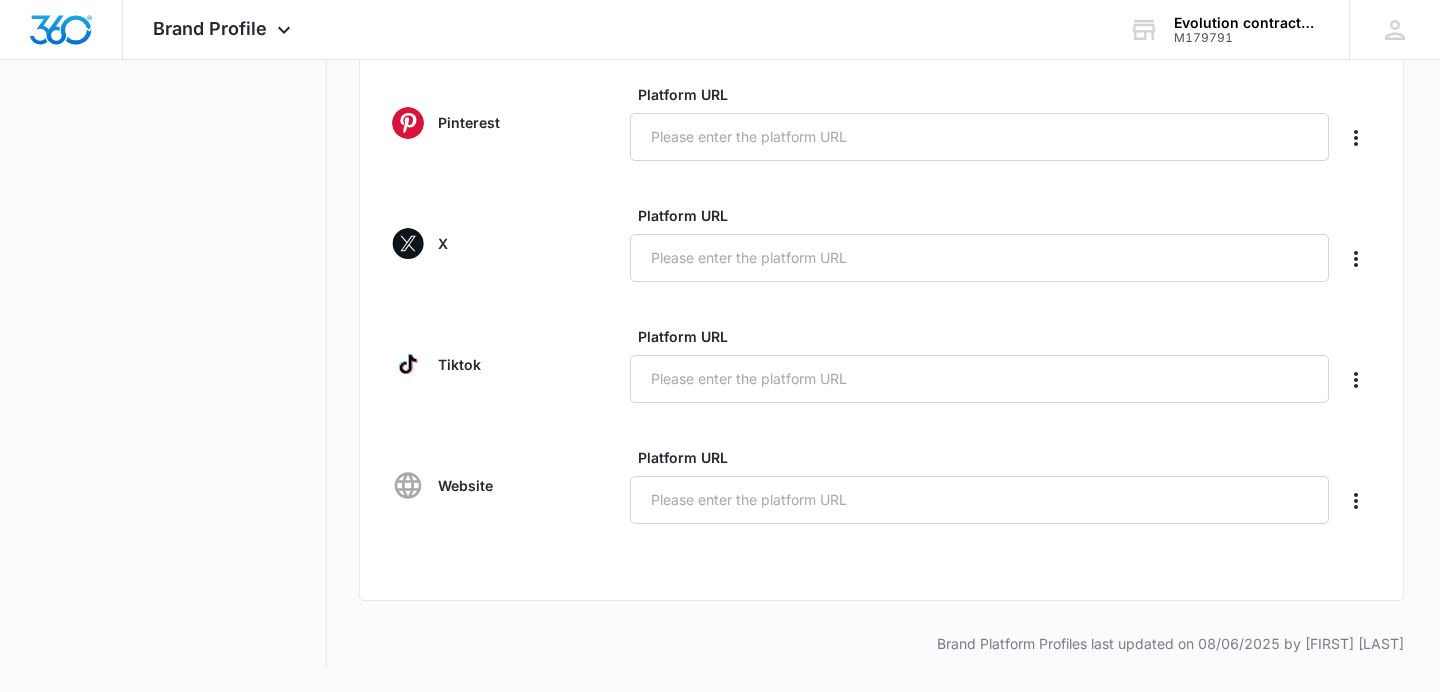 scroll, scrollTop: 0, scrollLeft: 0, axis: both 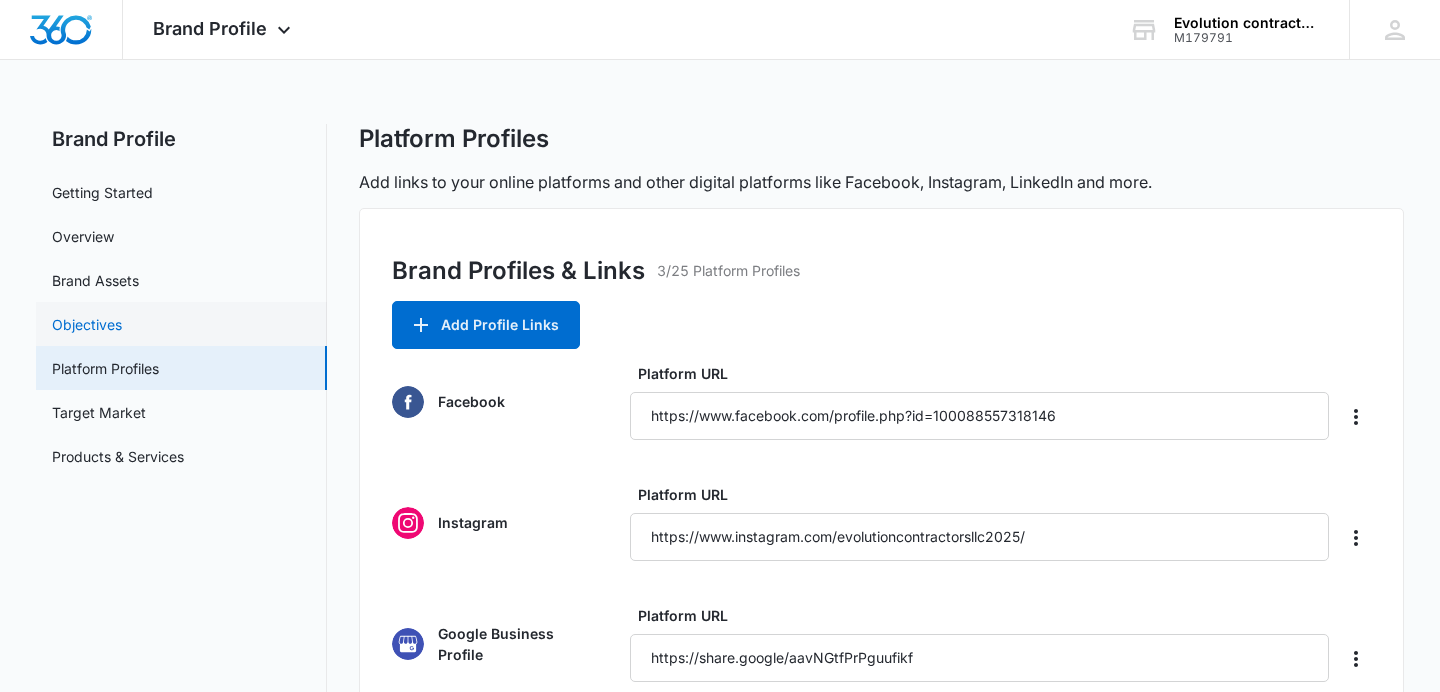 click on "Objectives" at bounding box center (87, 324) 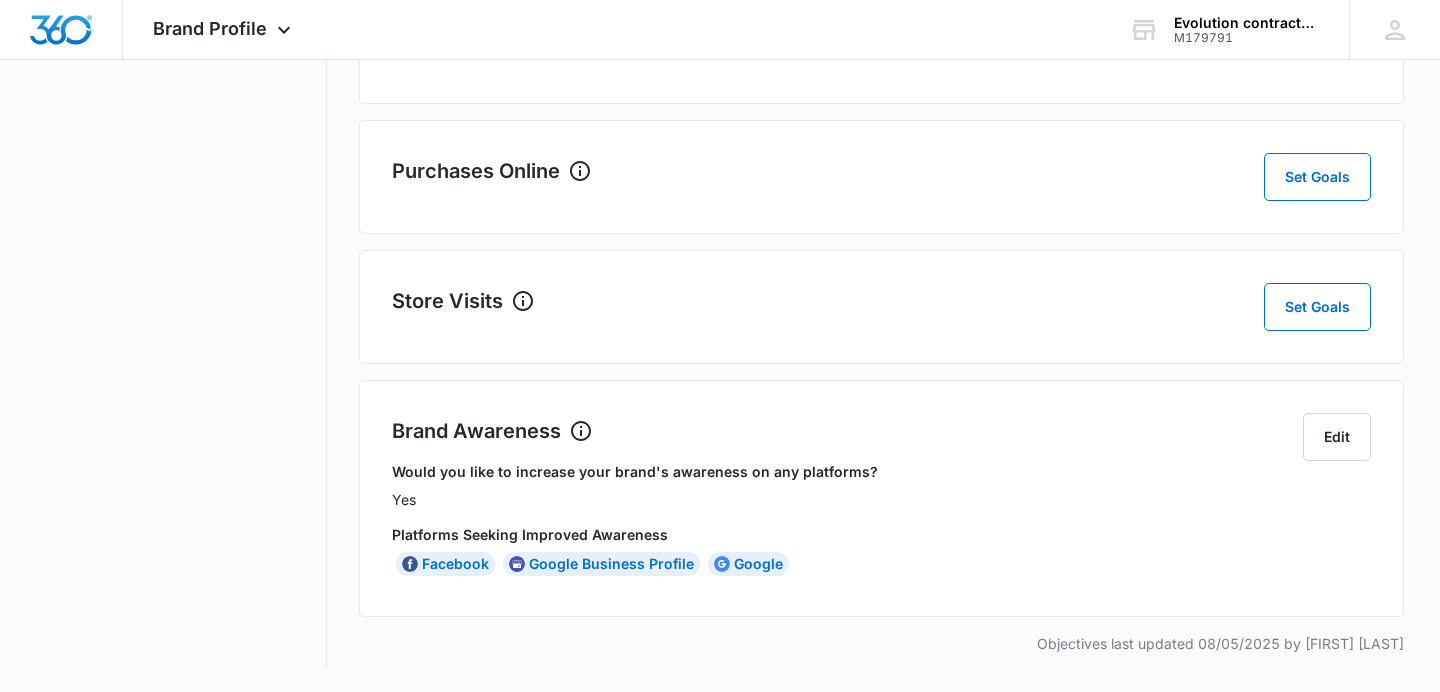 scroll, scrollTop: 0, scrollLeft: 0, axis: both 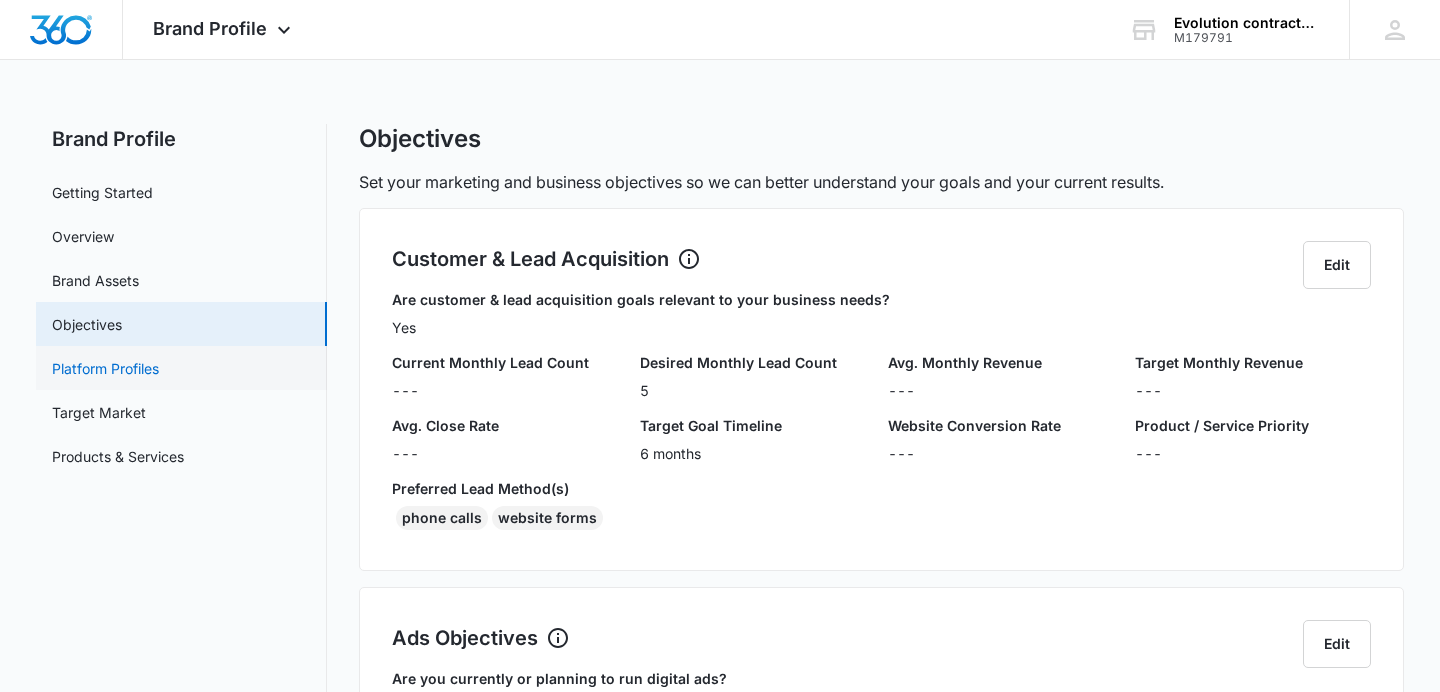 click on "Platform Profiles" at bounding box center [105, 368] 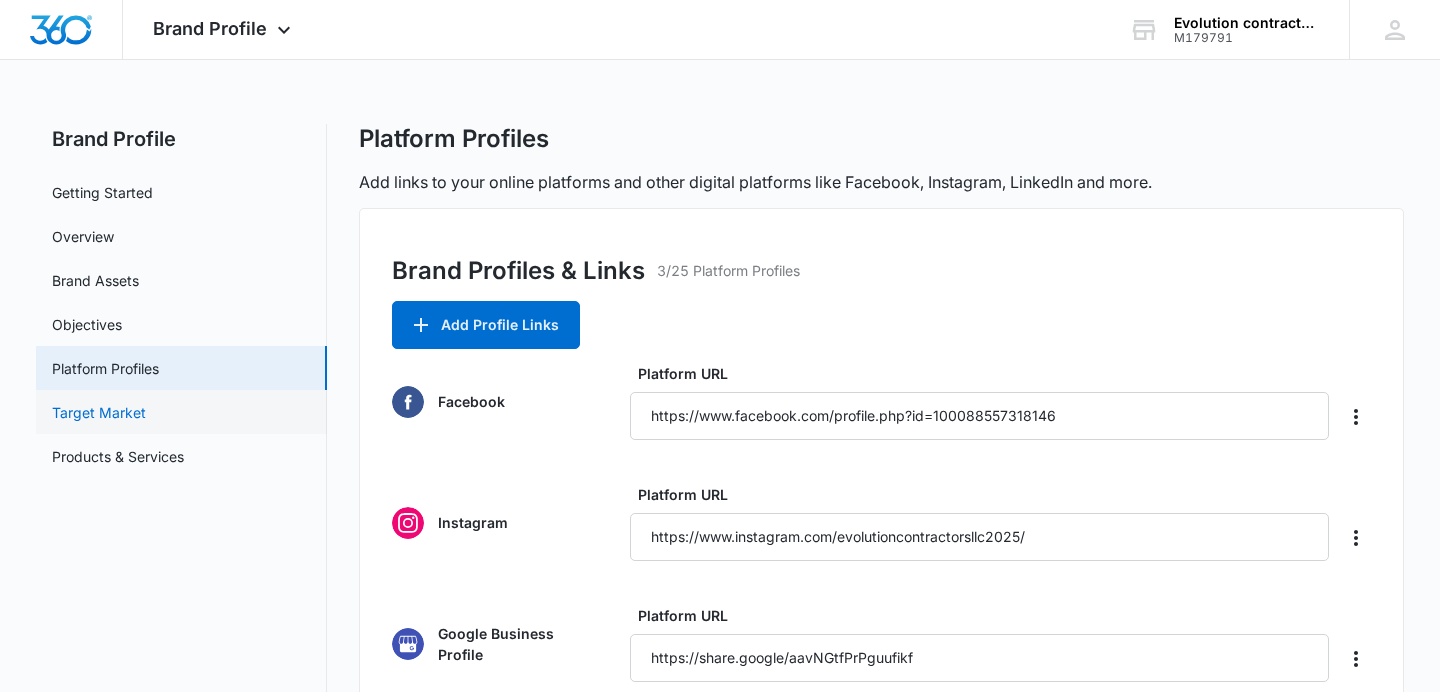 click on "Target Market" at bounding box center [99, 412] 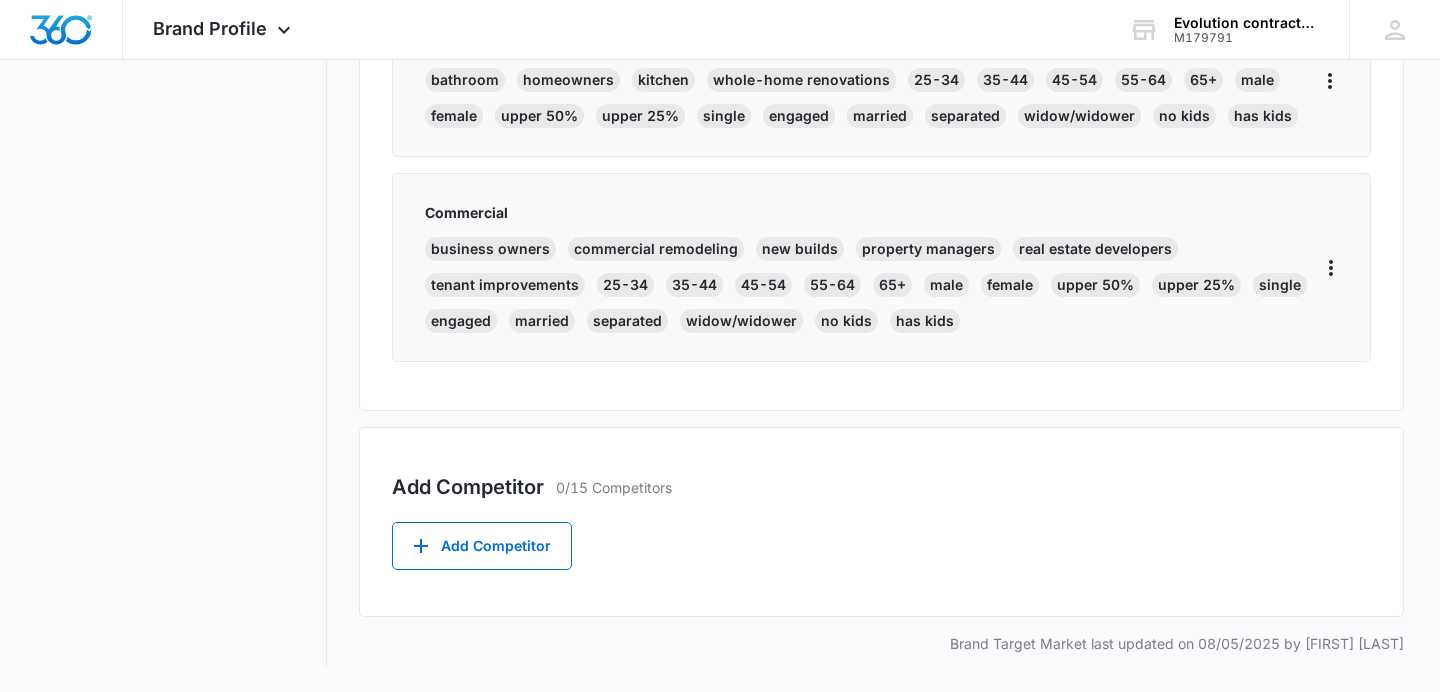 scroll, scrollTop: 0, scrollLeft: 0, axis: both 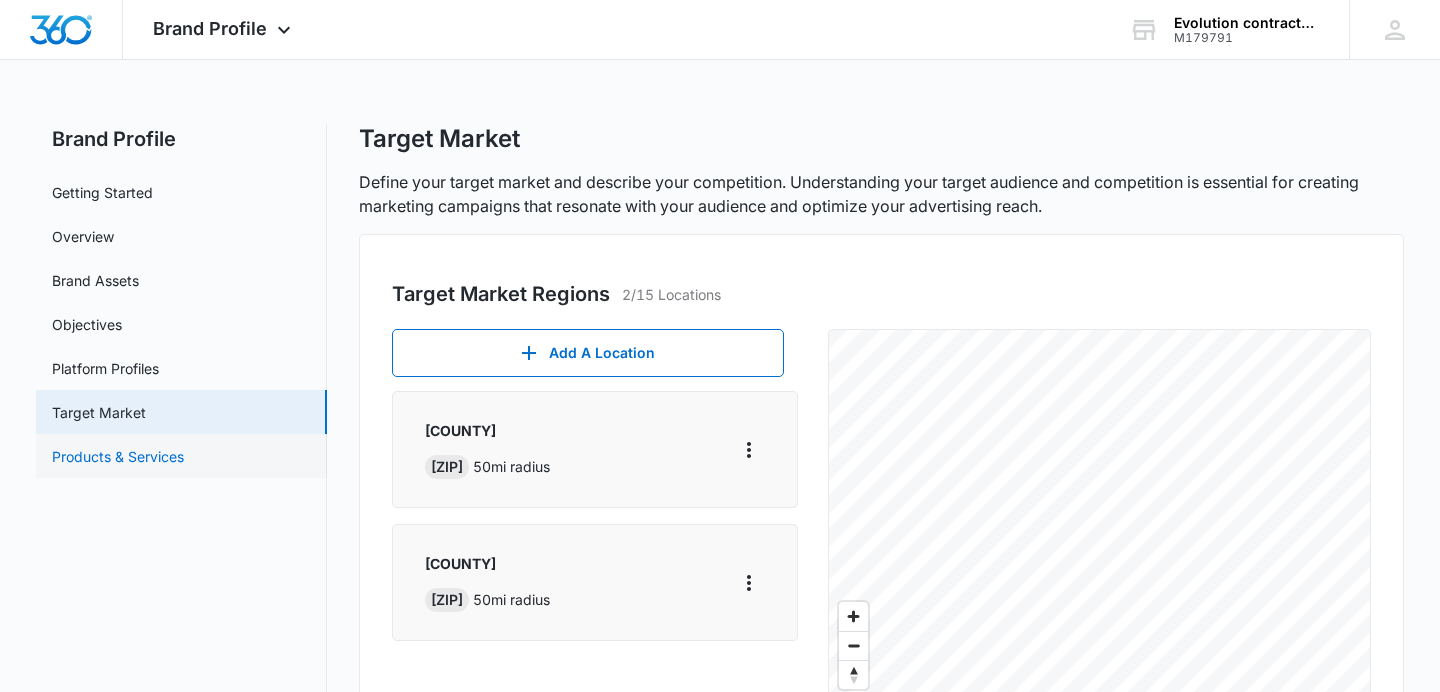 click on "Products & Services" at bounding box center (118, 456) 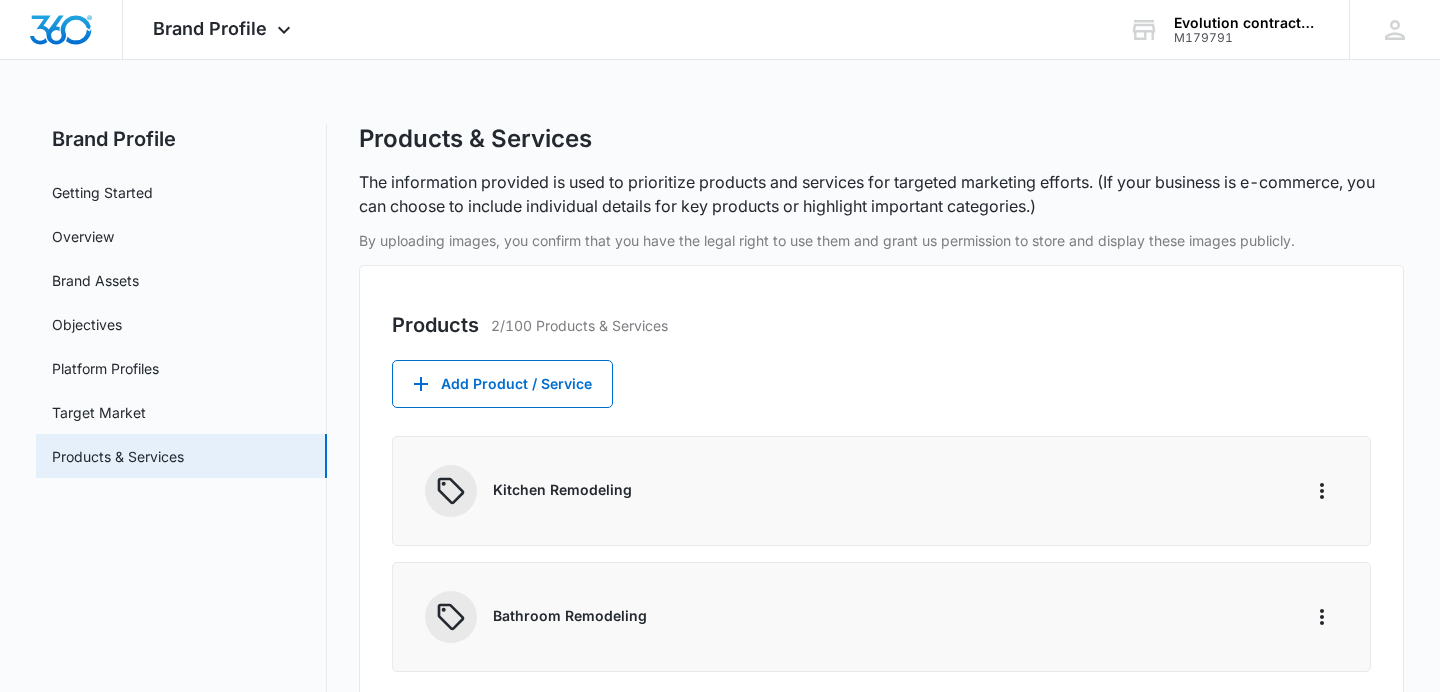 scroll, scrollTop: 104, scrollLeft: 0, axis: vertical 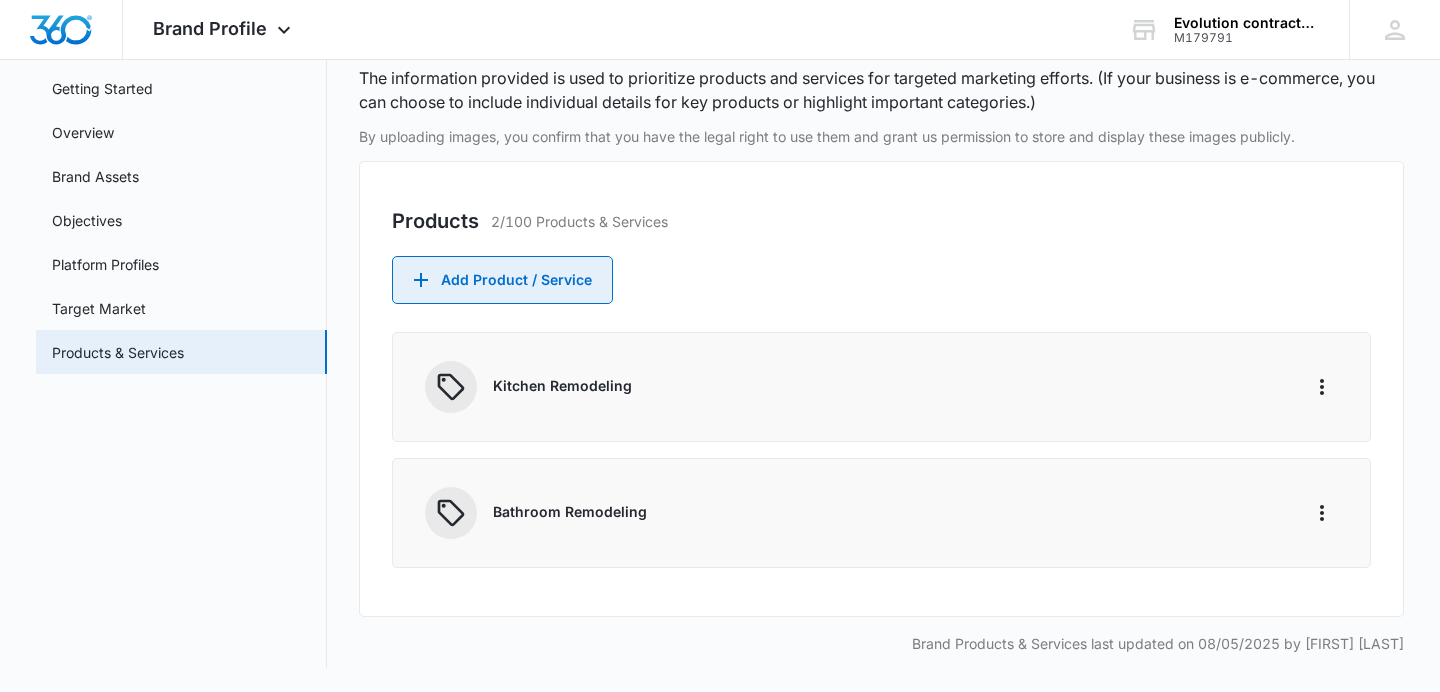 click on "Add Product / Service" at bounding box center [502, 280] 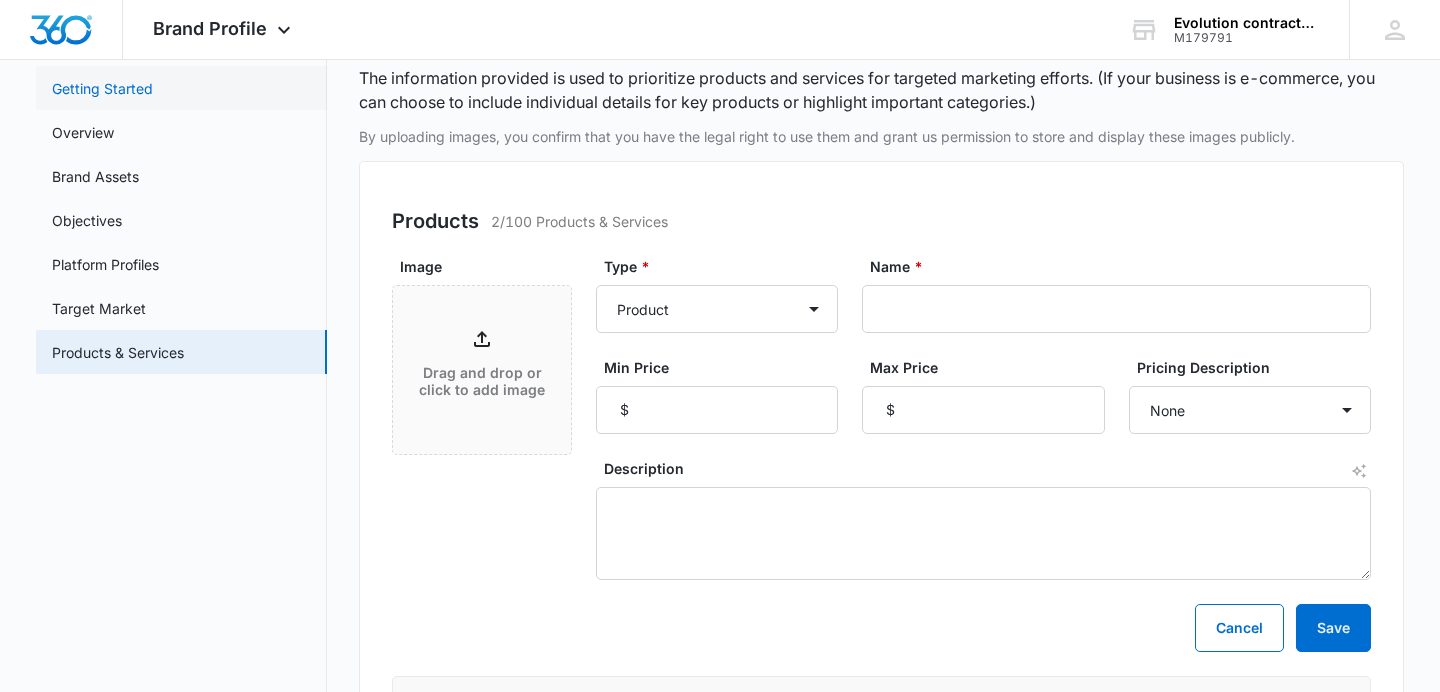 click on "Getting Started" at bounding box center (102, 88) 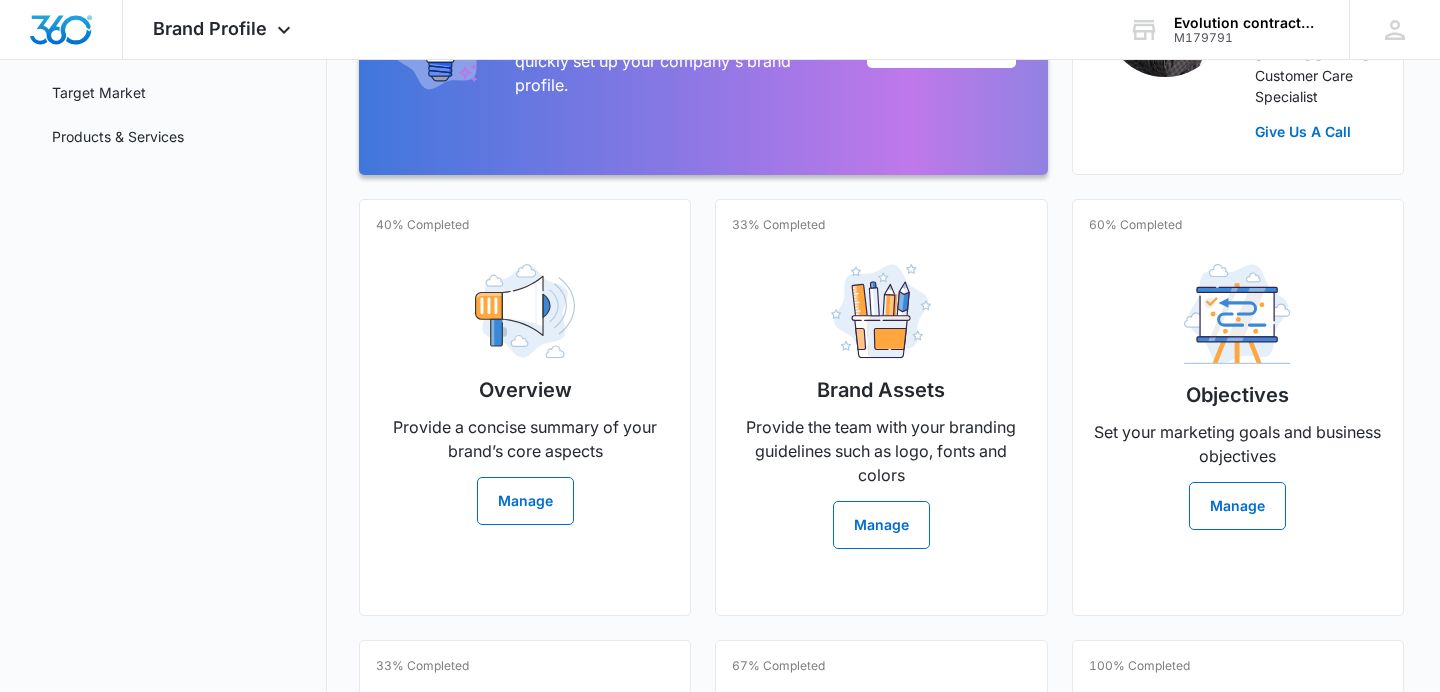 scroll, scrollTop: 324, scrollLeft: 0, axis: vertical 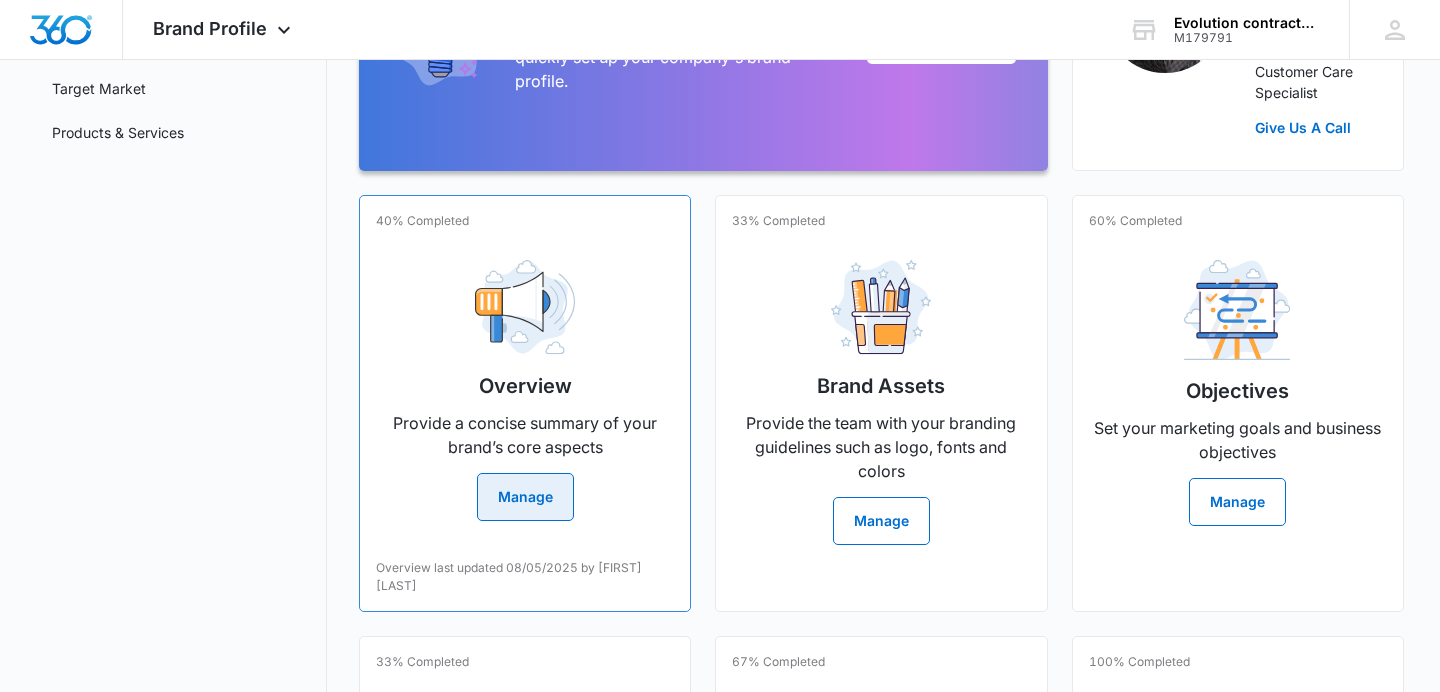 click on "Manage" at bounding box center (525, 497) 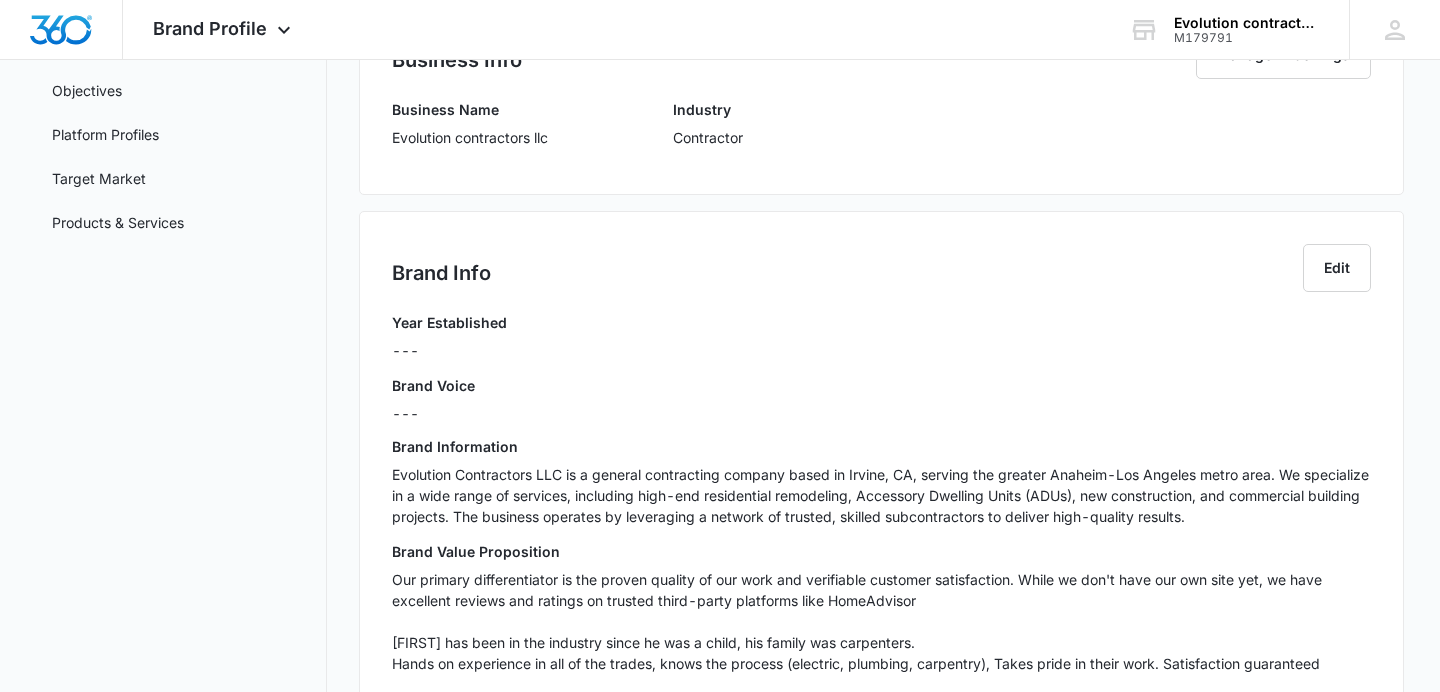 scroll, scrollTop: 238, scrollLeft: 0, axis: vertical 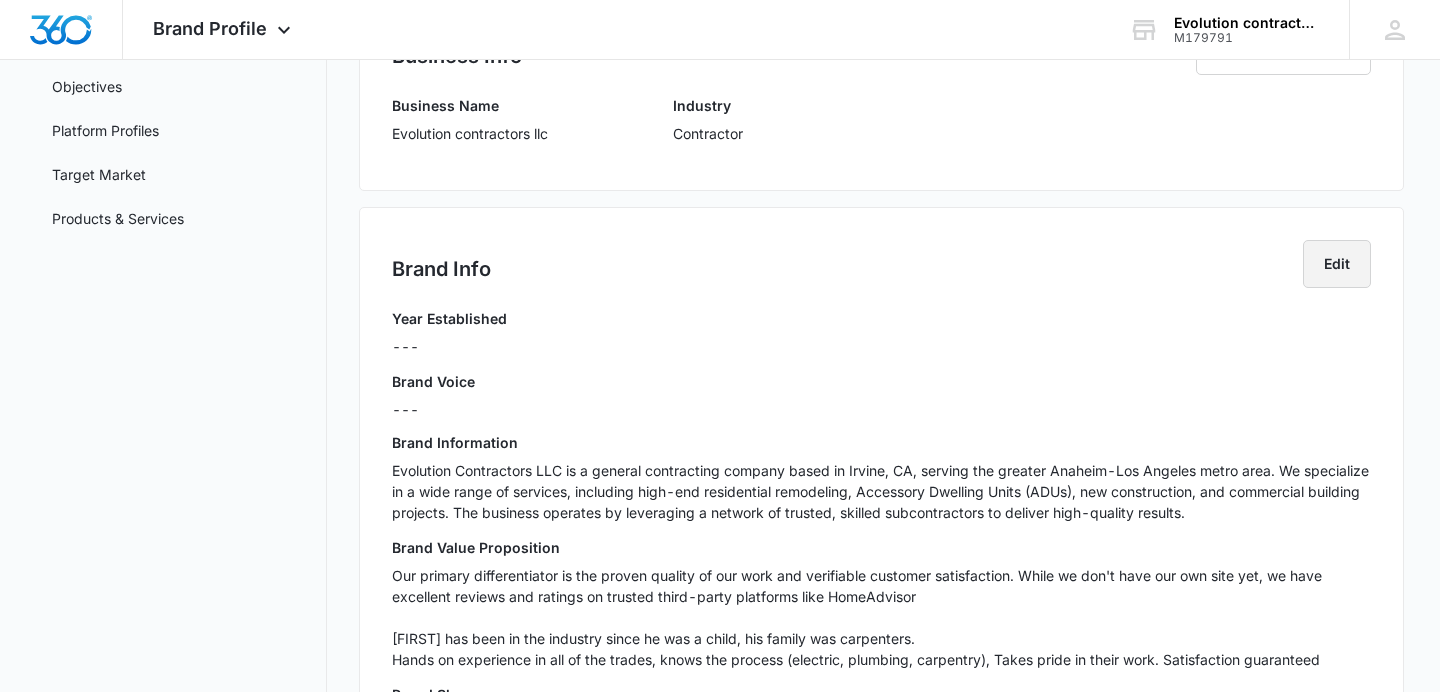 click on "Edit" at bounding box center [1337, 264] 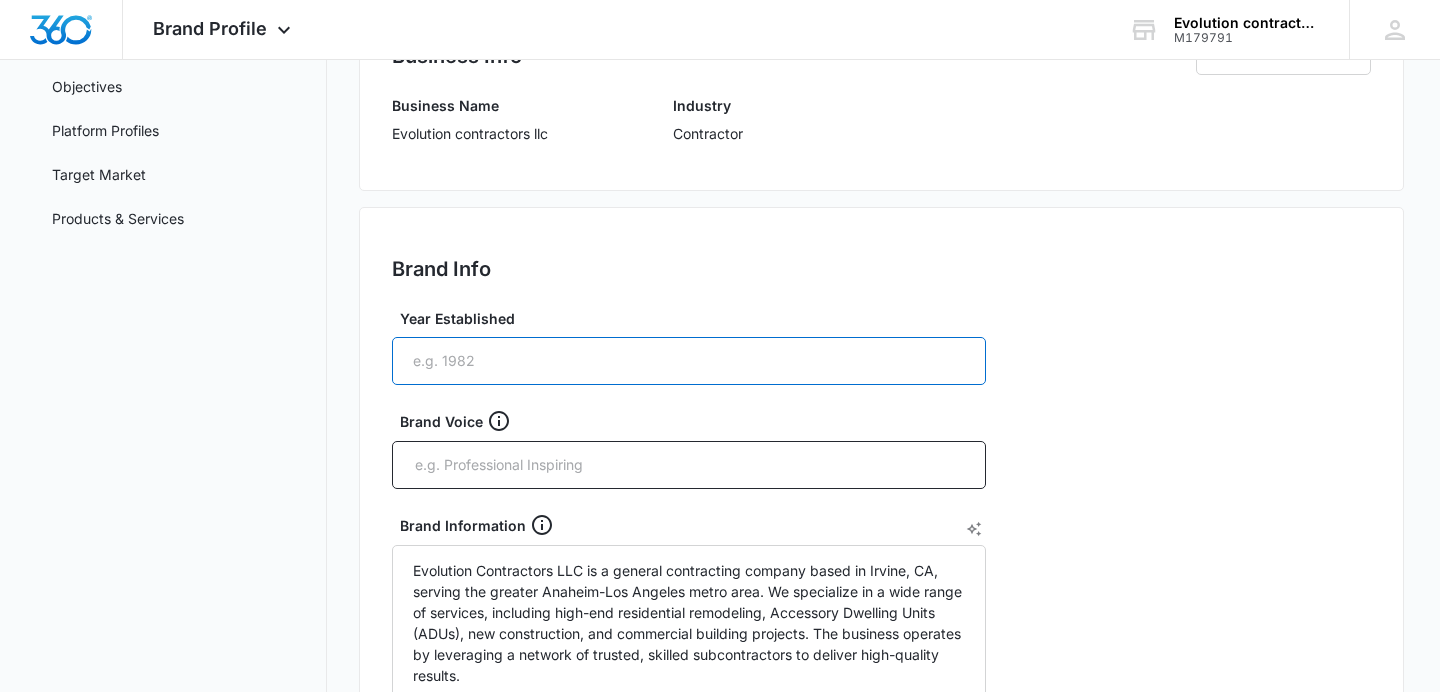 click on "Year Established" at bounding box center [689, 361] 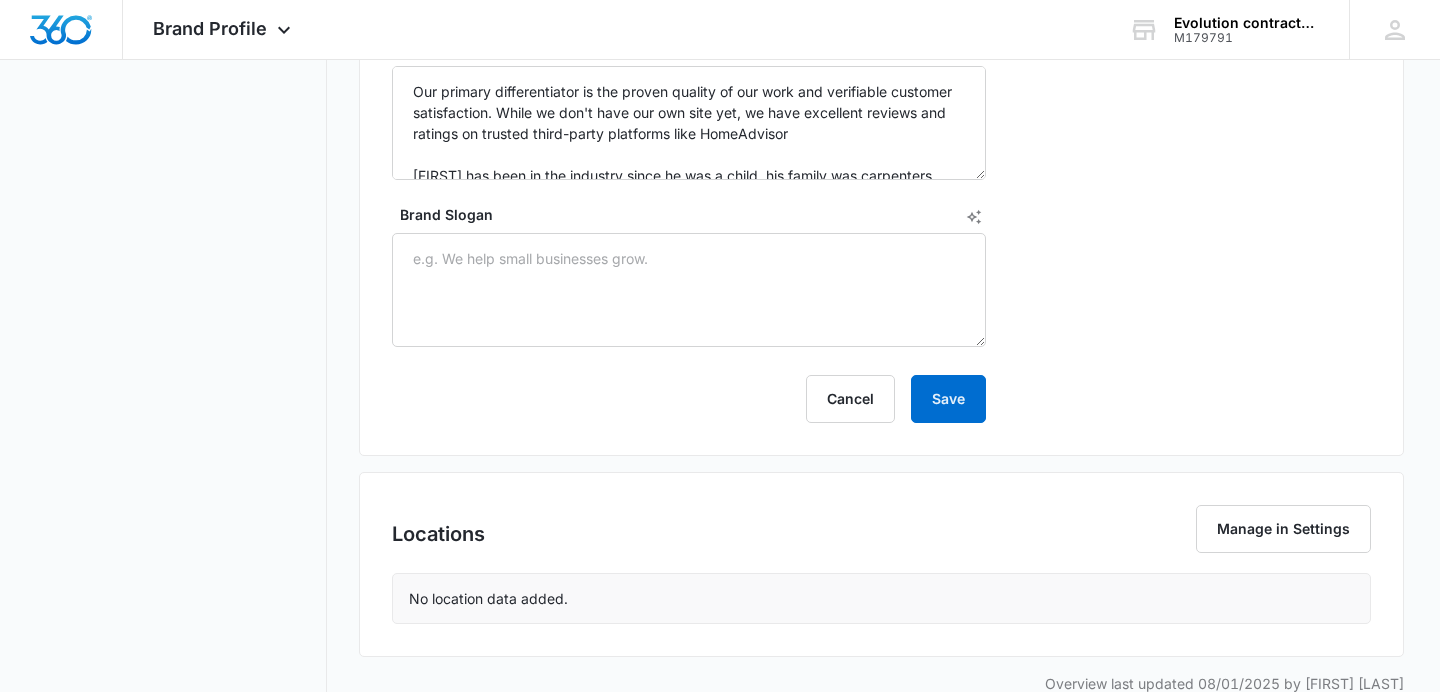 scroll, scrollTop: 1013, scrollLeft: 0, axis: vertical 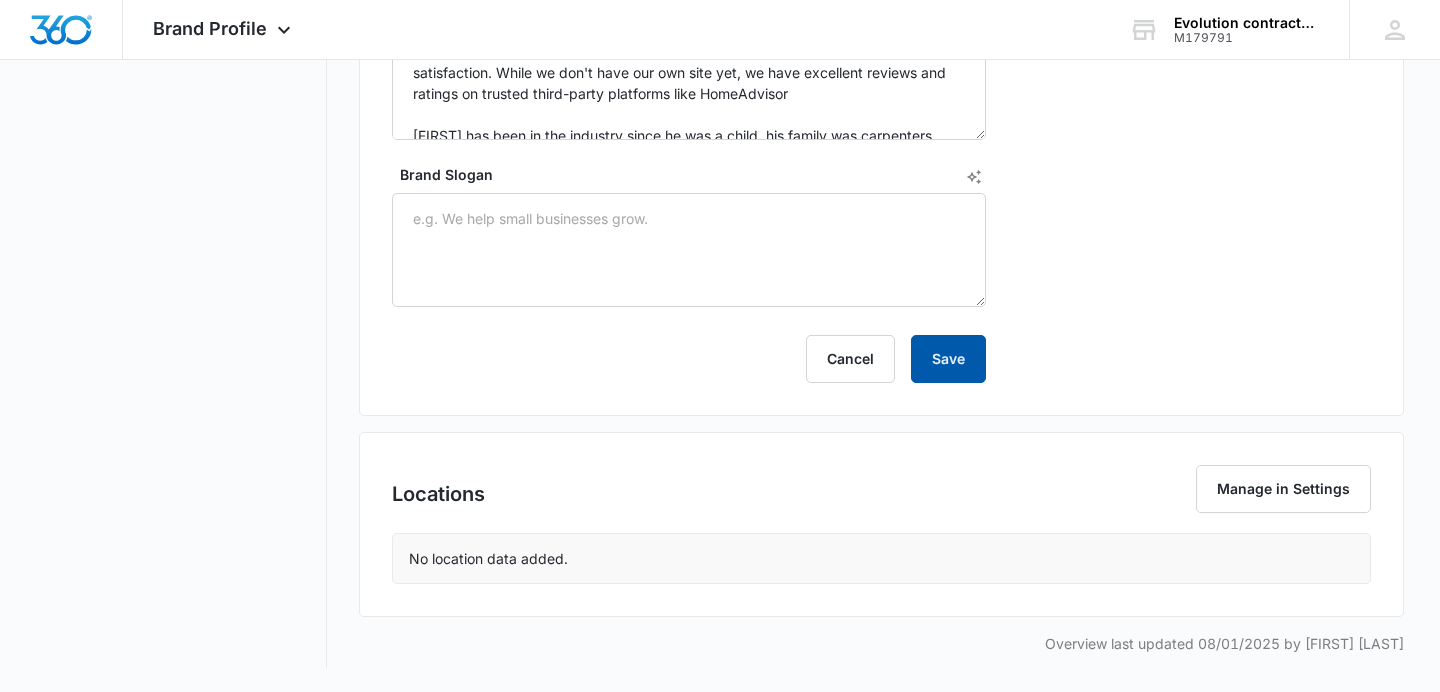 type on "2021" 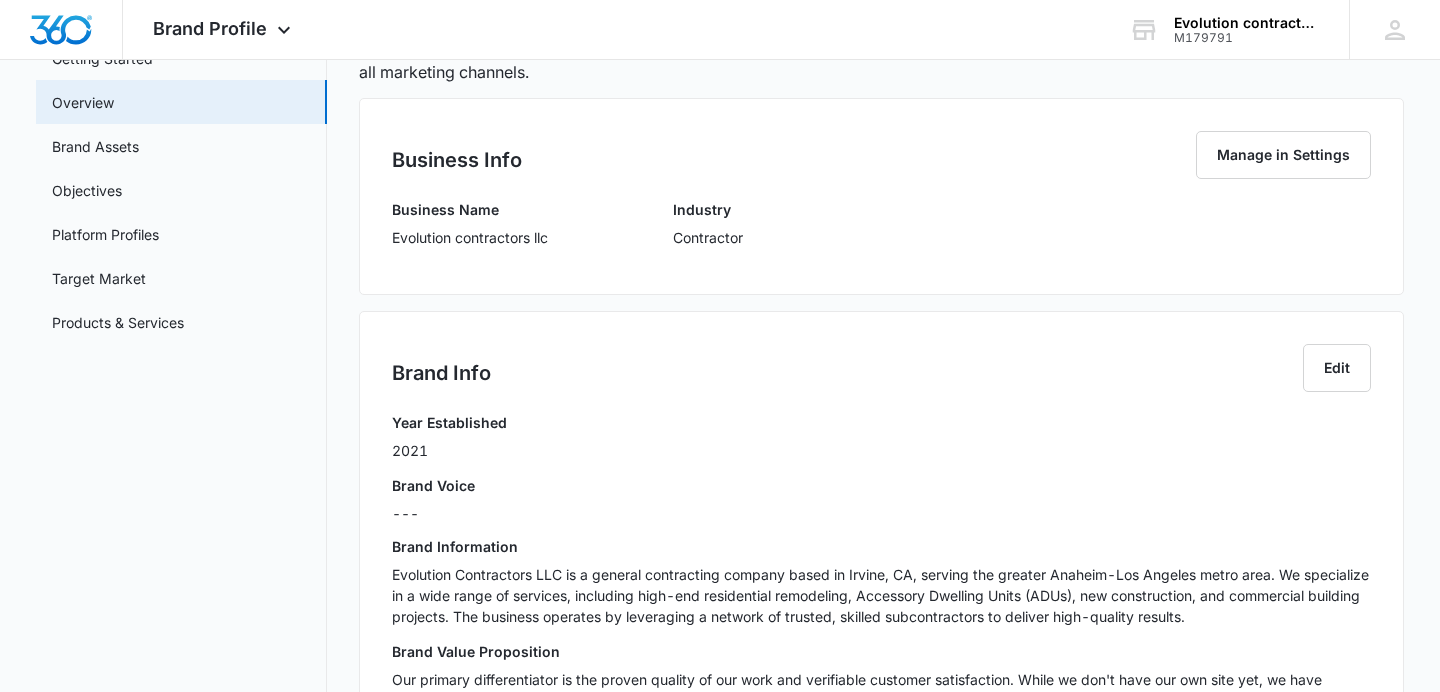 scroll, scrollTop: 0, scrollLeft: 0, axis: both 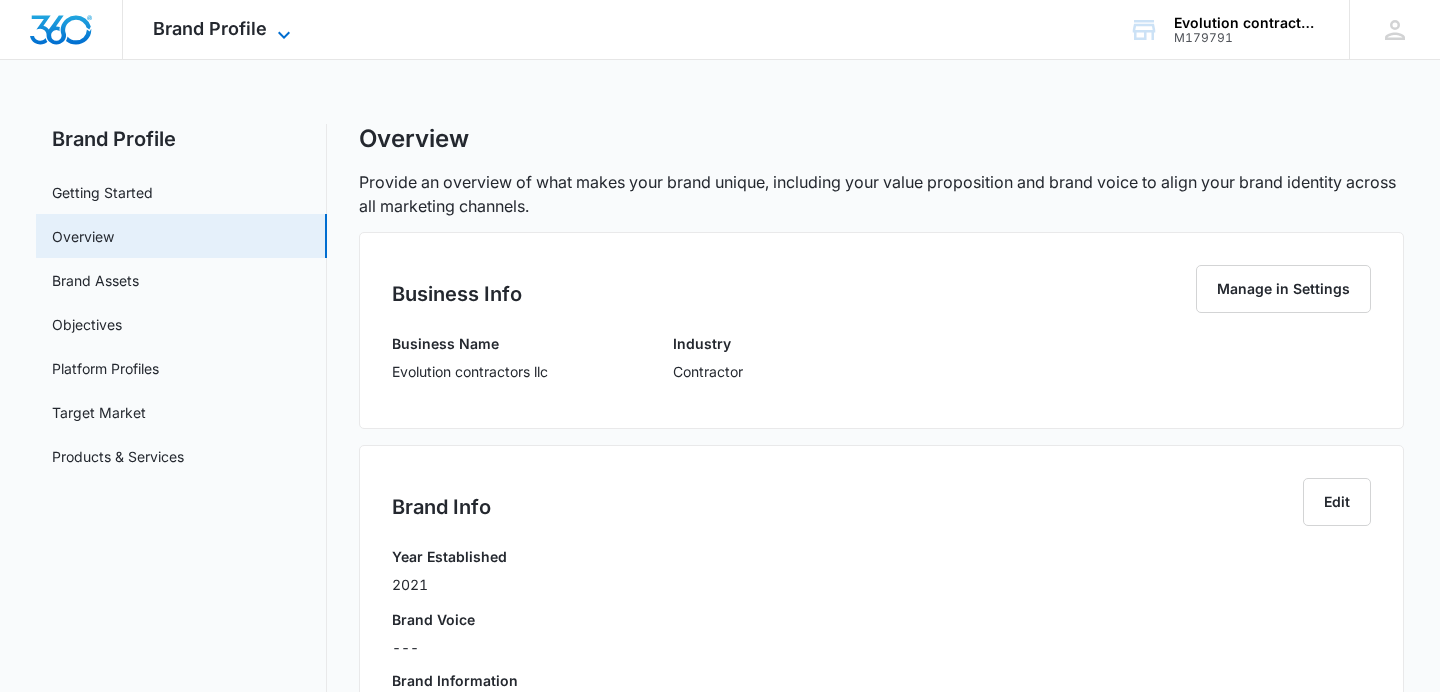 click on "Brand Profile" at bounding box center [210, 28] 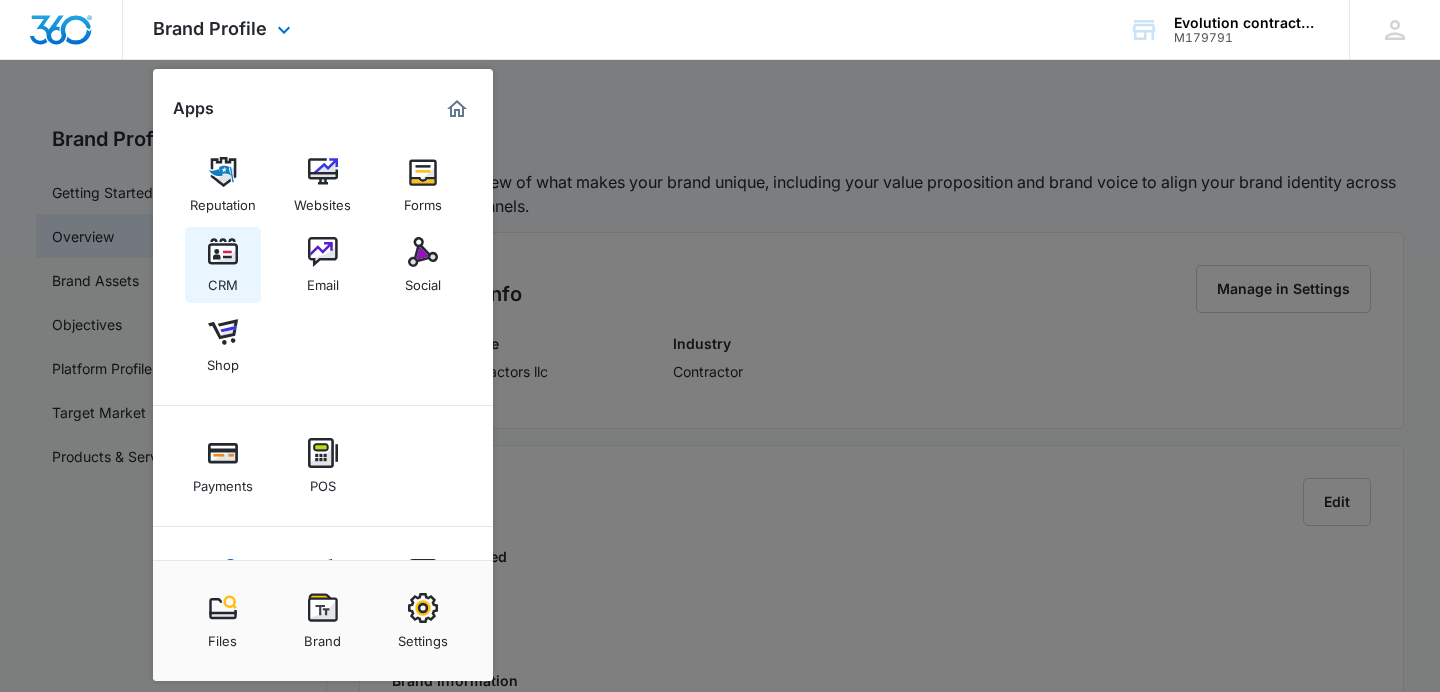 click at bounding box center [223, 252] 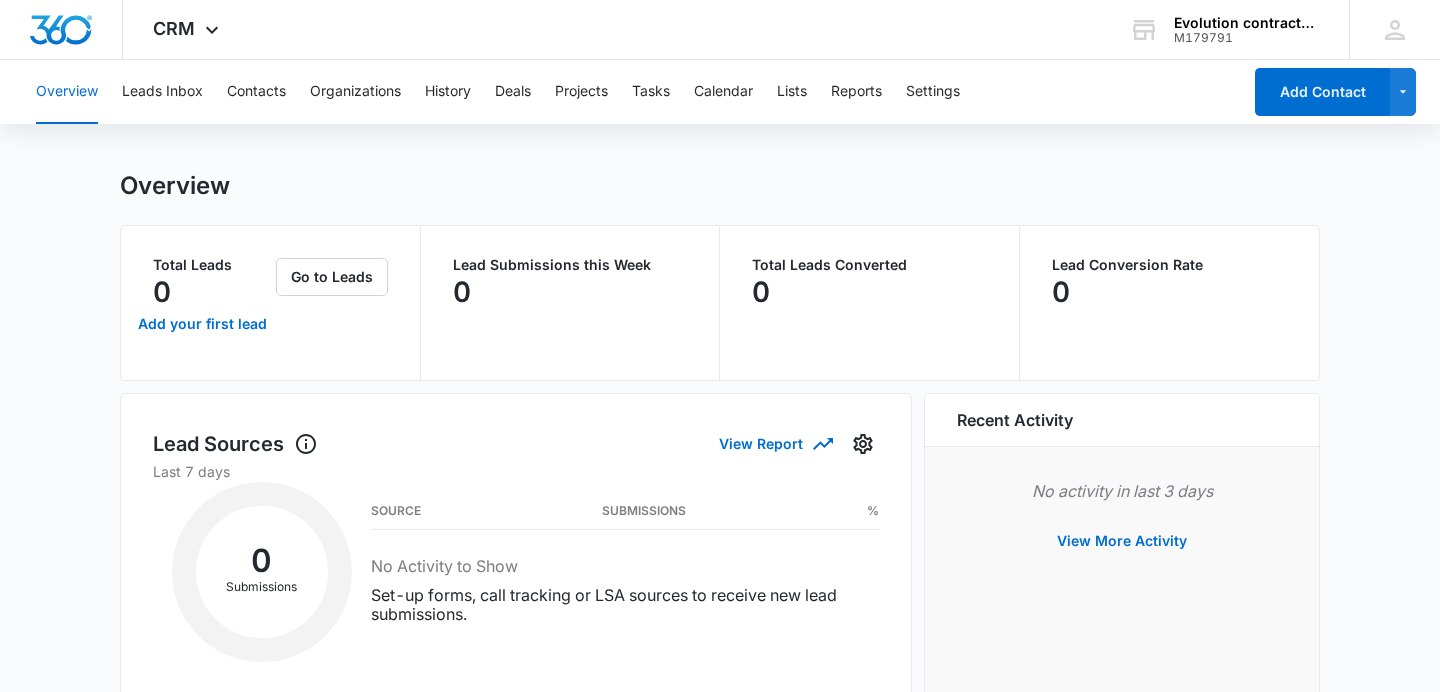 scroll, scrollTop: 0, scrollLeft: 0, axis: both 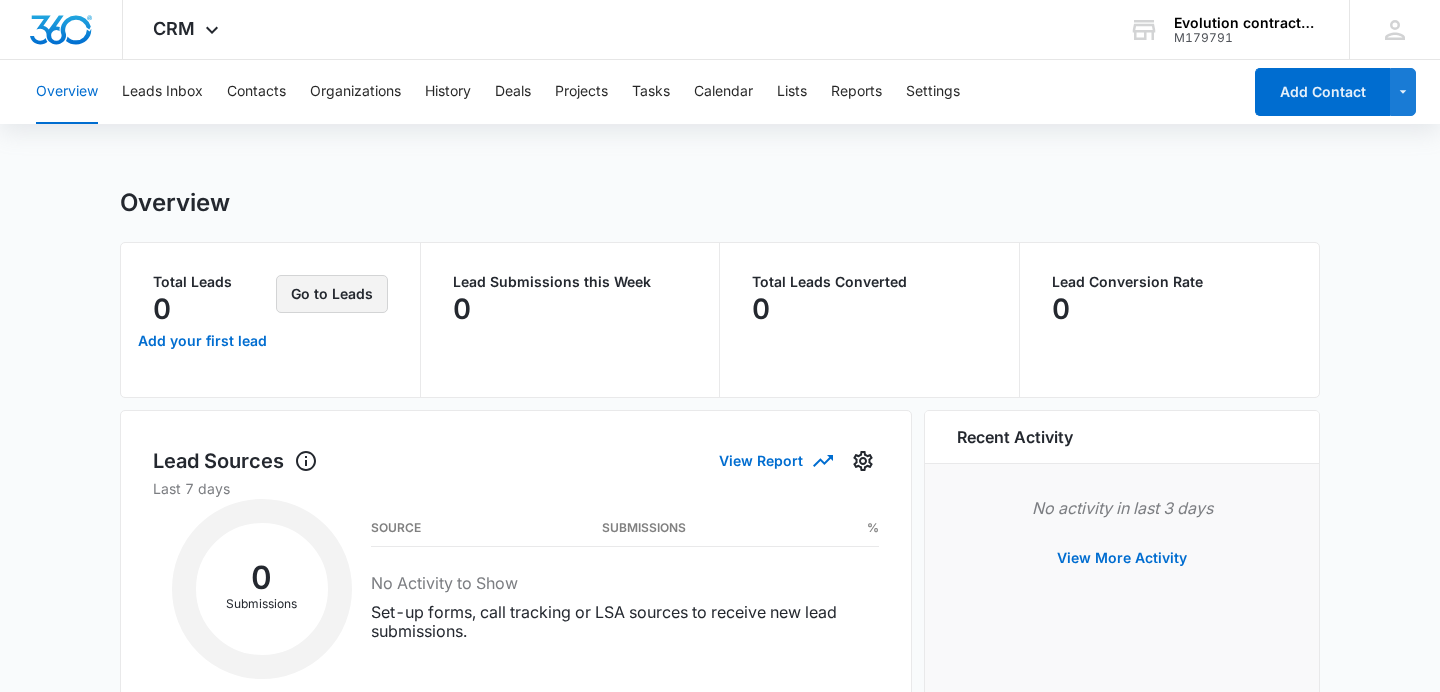 click on "Go to Leads" at bounding box center (332, 294) 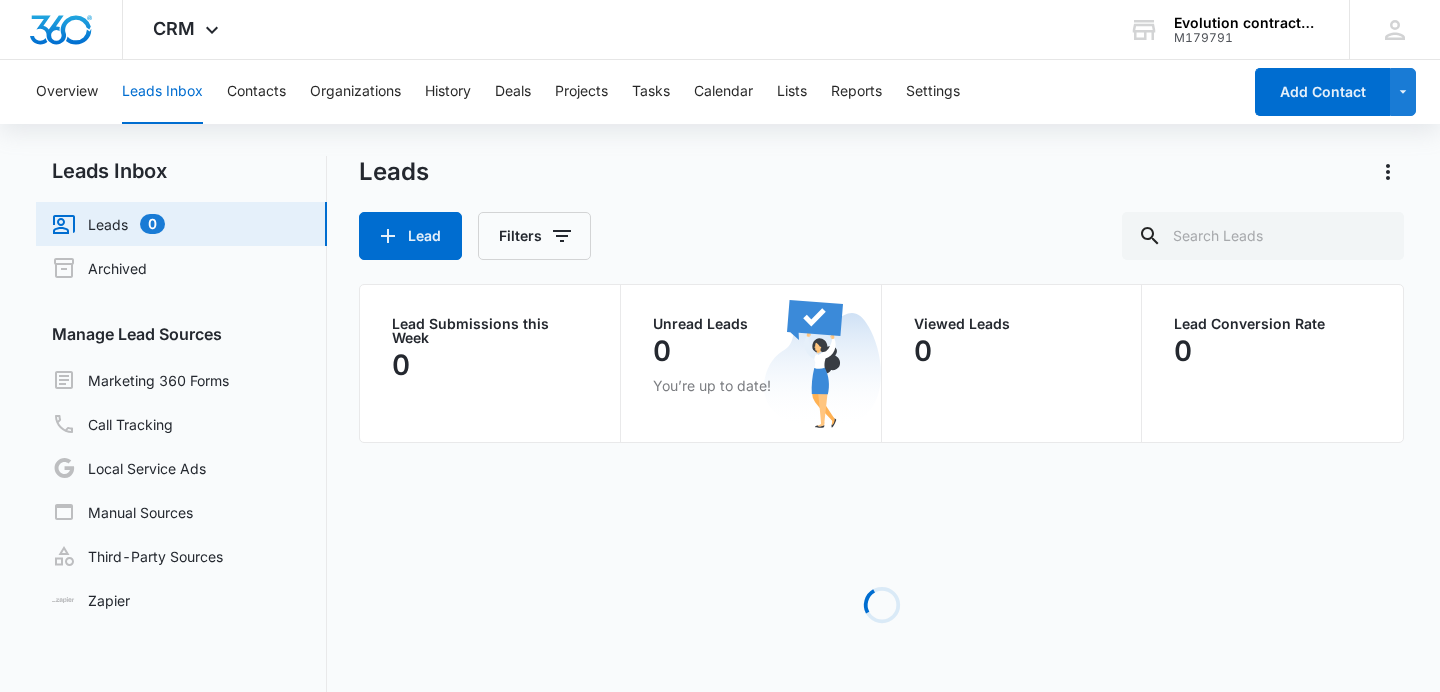 scroll, scrollTop: 0, scrollLeft: 0, axis: both 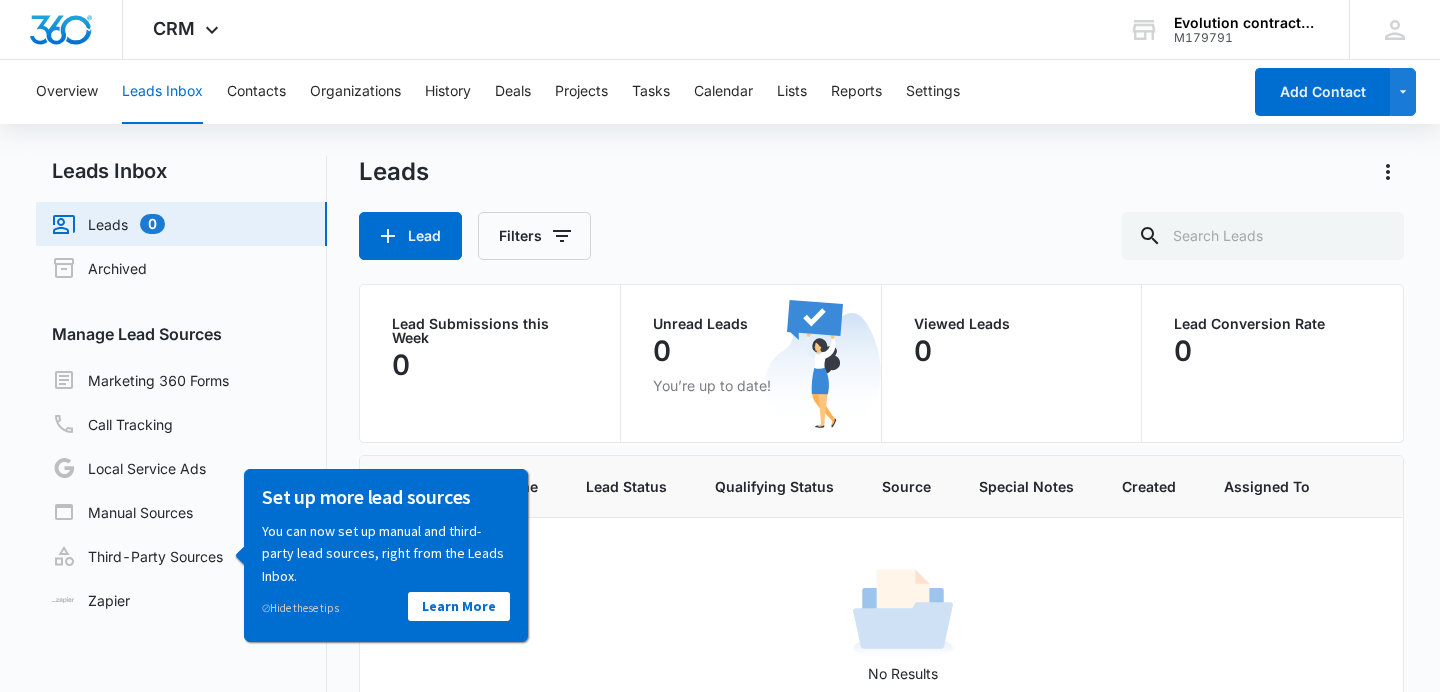 click on "No Results" at bounding box center [903, 623] 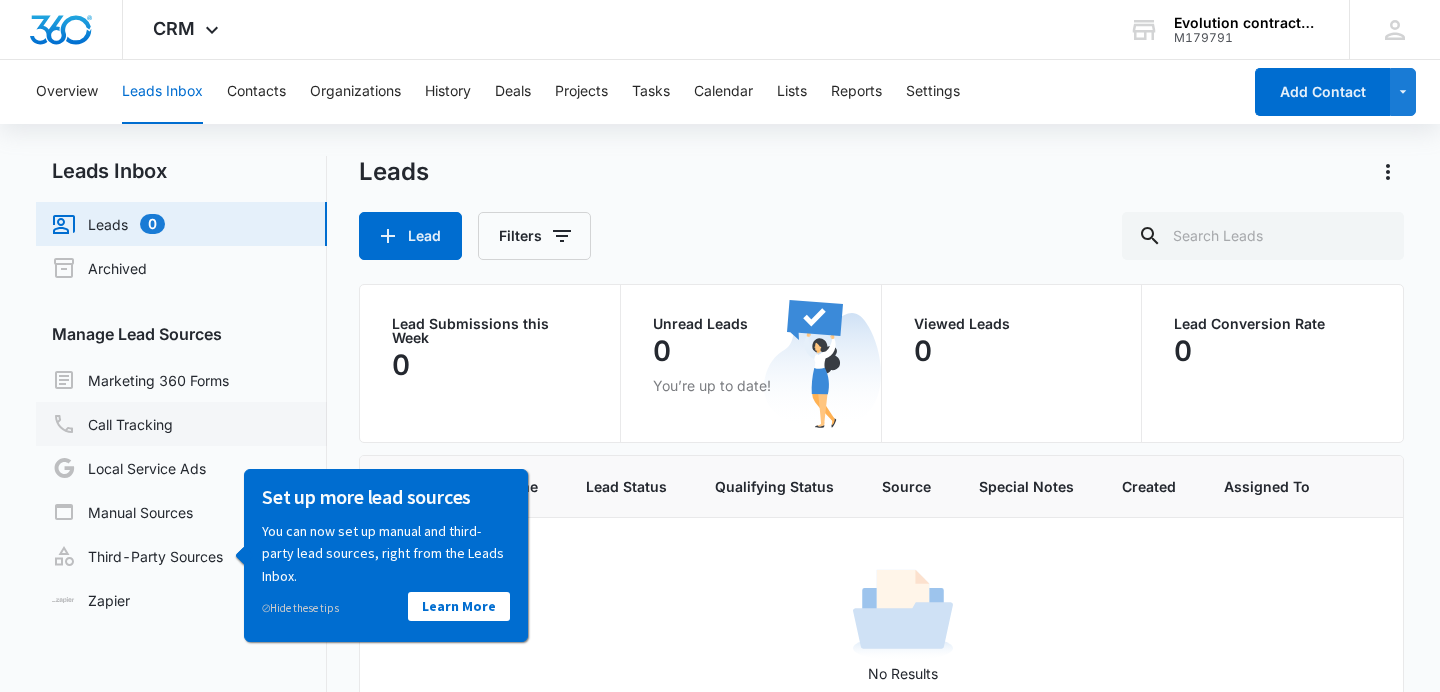 click on "Call Tracking" at bounding box center [112, 424] 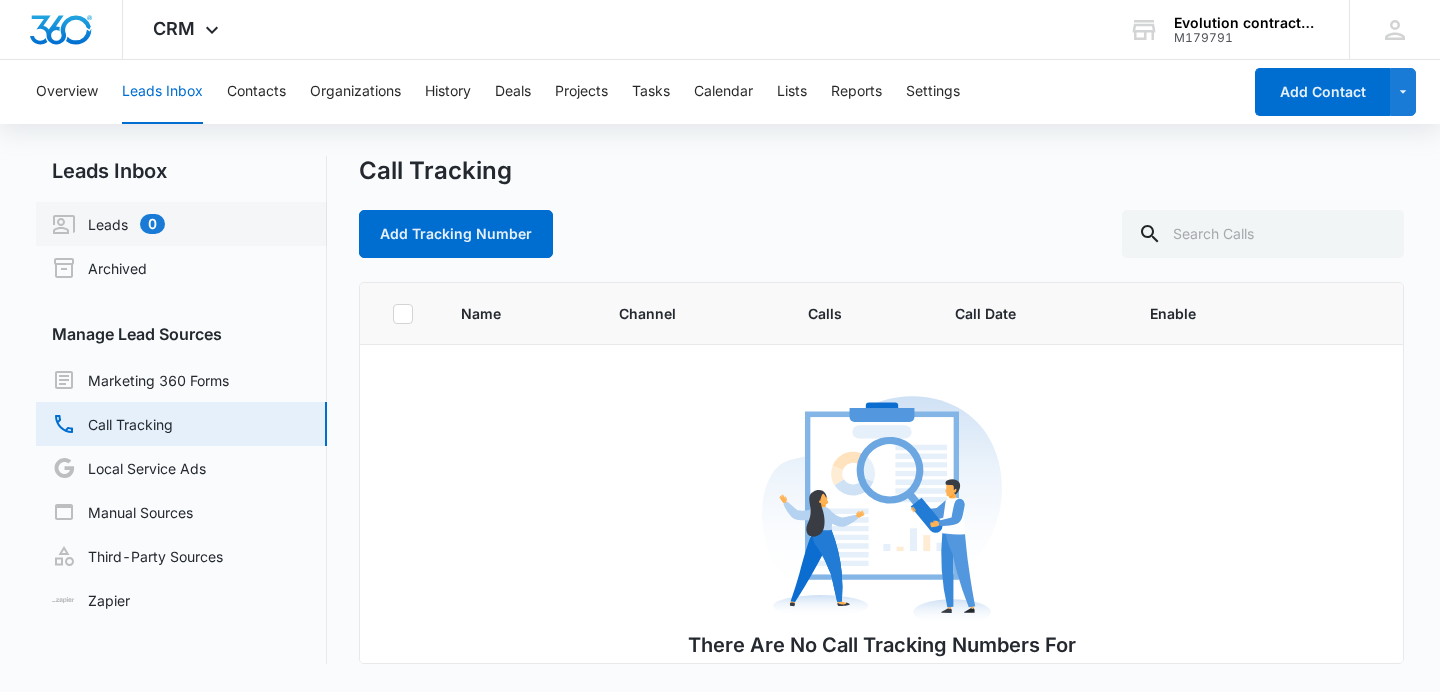 click on "Leads 0" at bounding box center [108, 224] 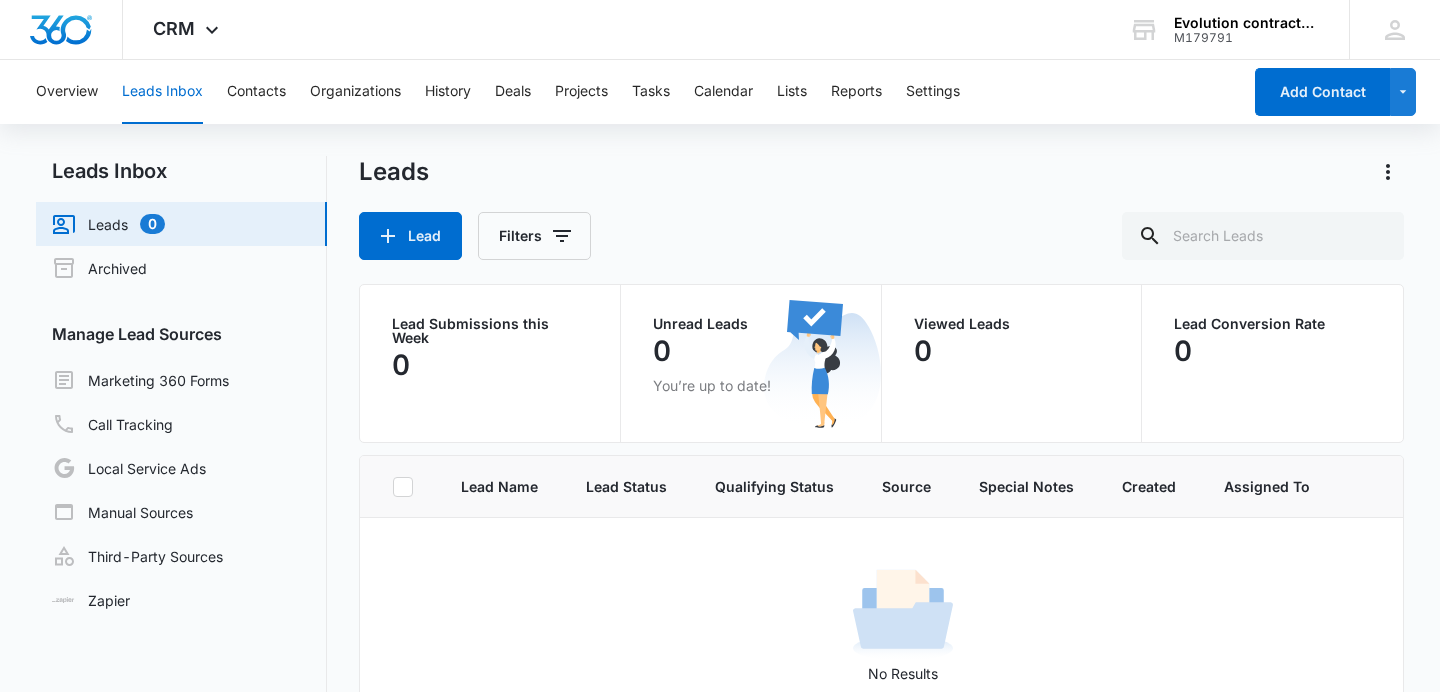 scroll, scrollTop: 0, scrollLeft: 0, axis: both 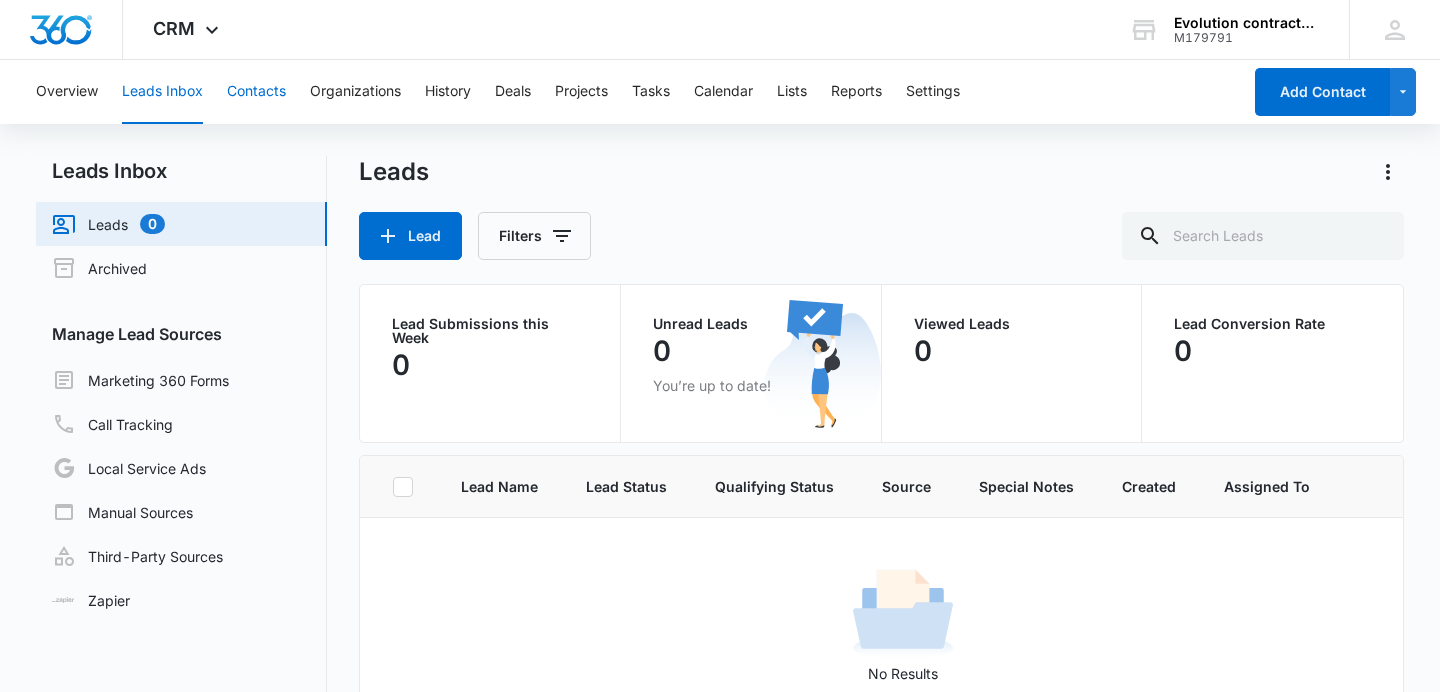 click on "Contacts" at bounding box center (256, 92) 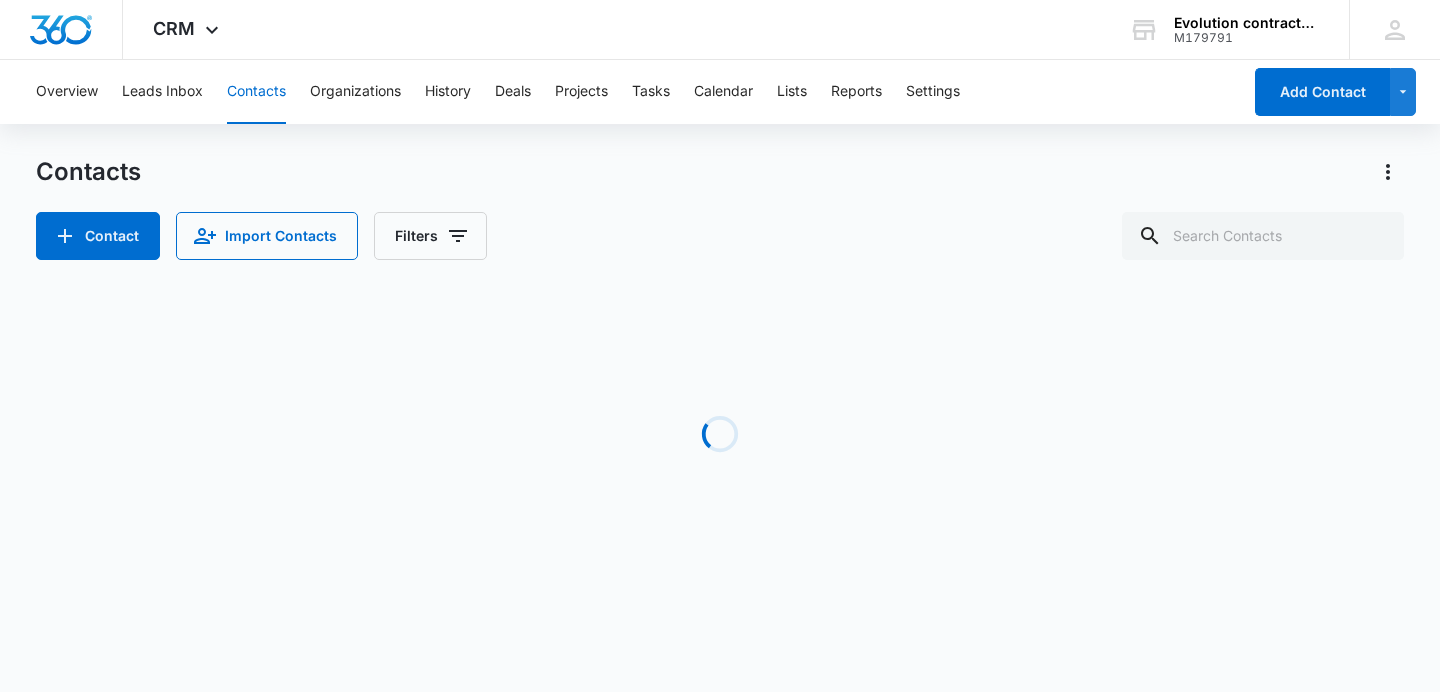 scroll, scrollTop: 0, scrollLeft: 0, axis: both 